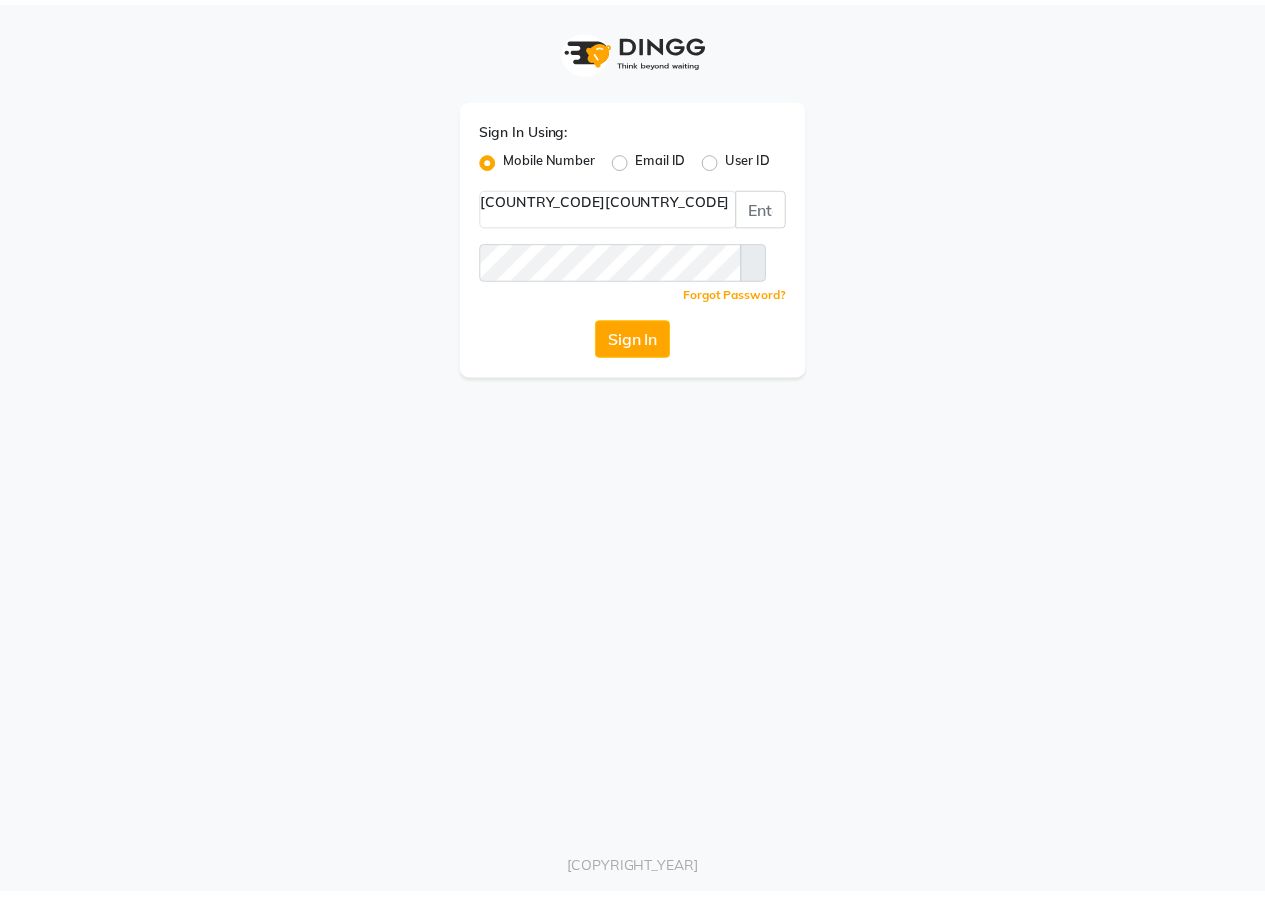 scroll, scrollTop: 0, scrollLeft: 0, axis: both 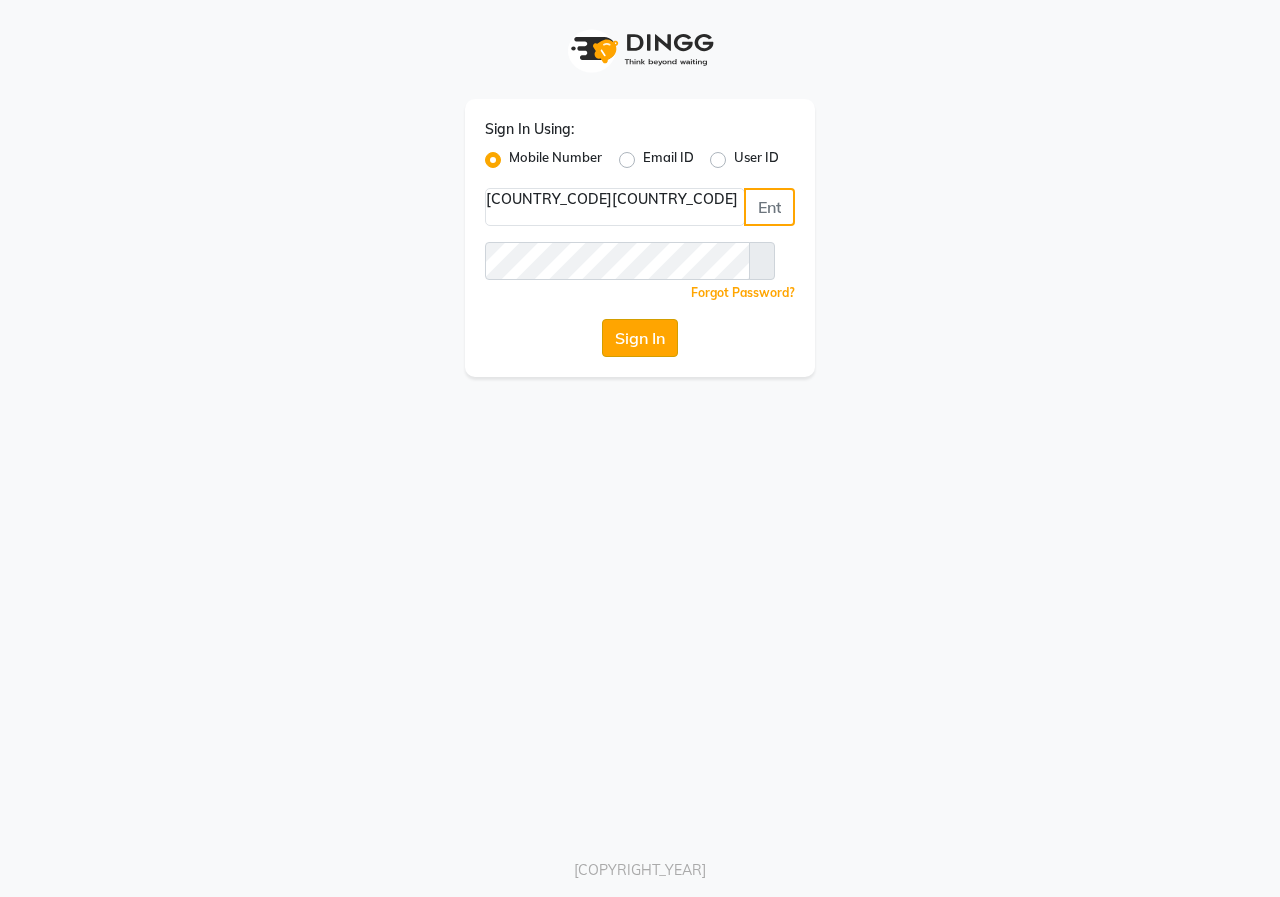 type on "[PHONE]" 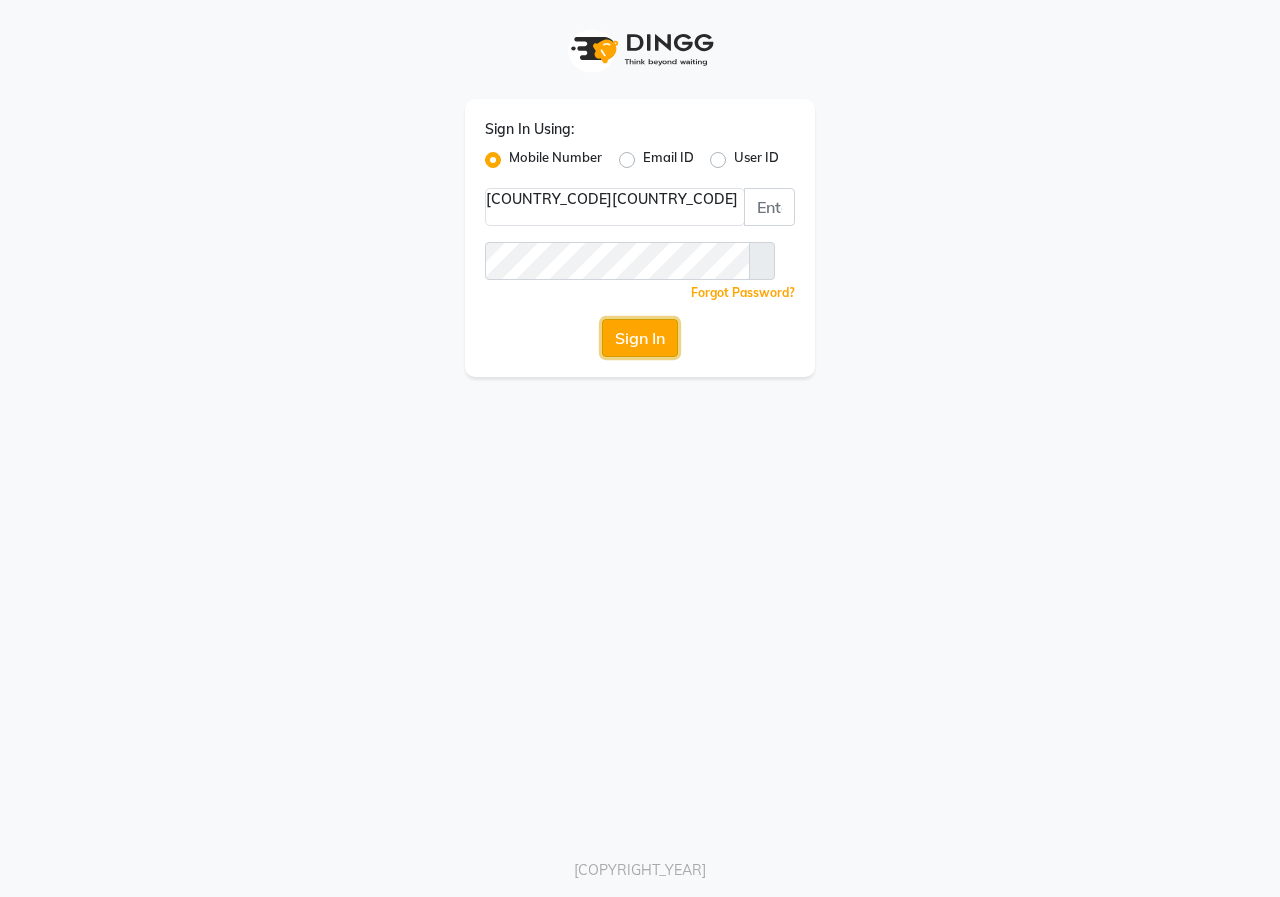 click on "Sign In" at bounding box center [640, 338] 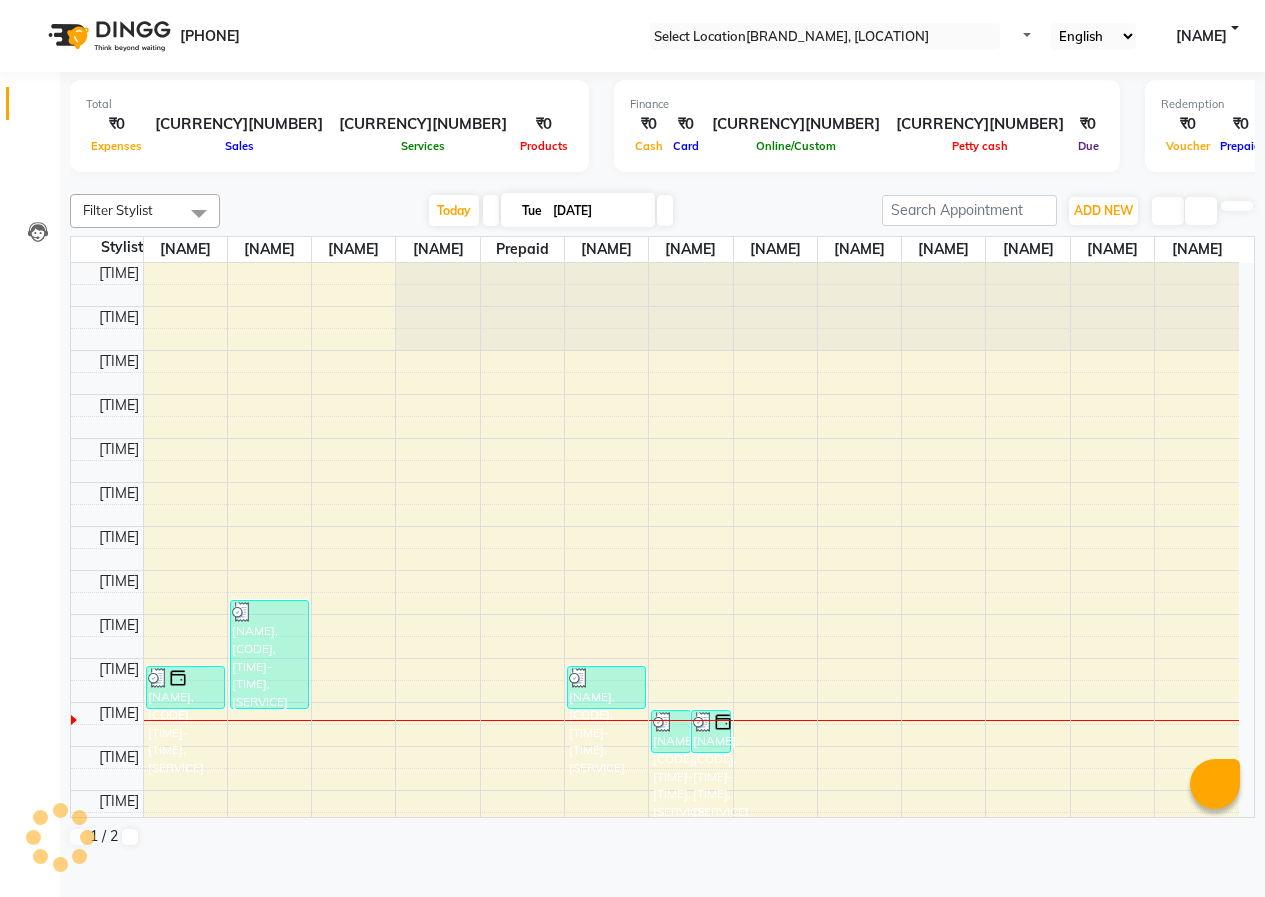 scroll, scrollTop: 0, scrollLeft: 0, axis: both 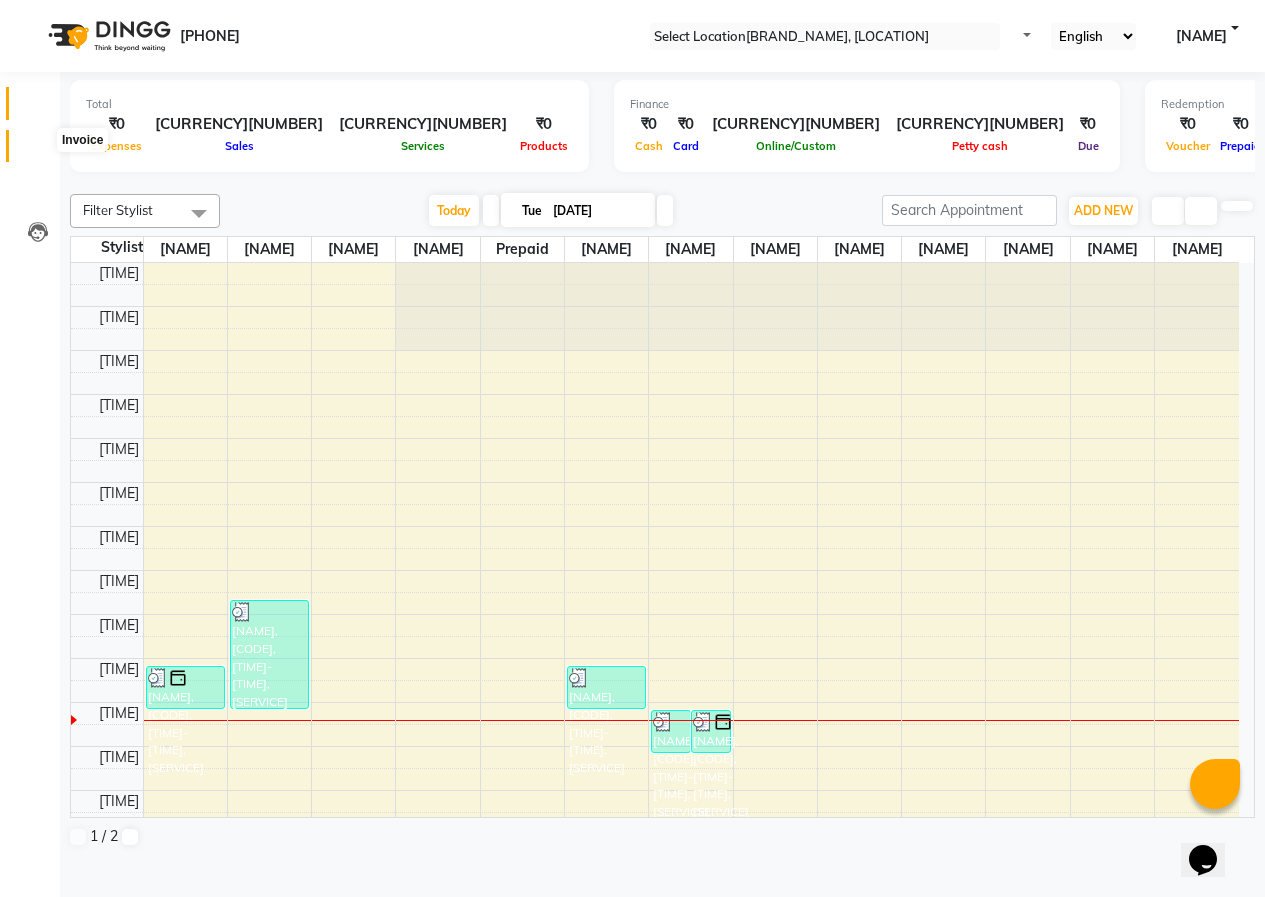 click at bounding box center [38, 151] 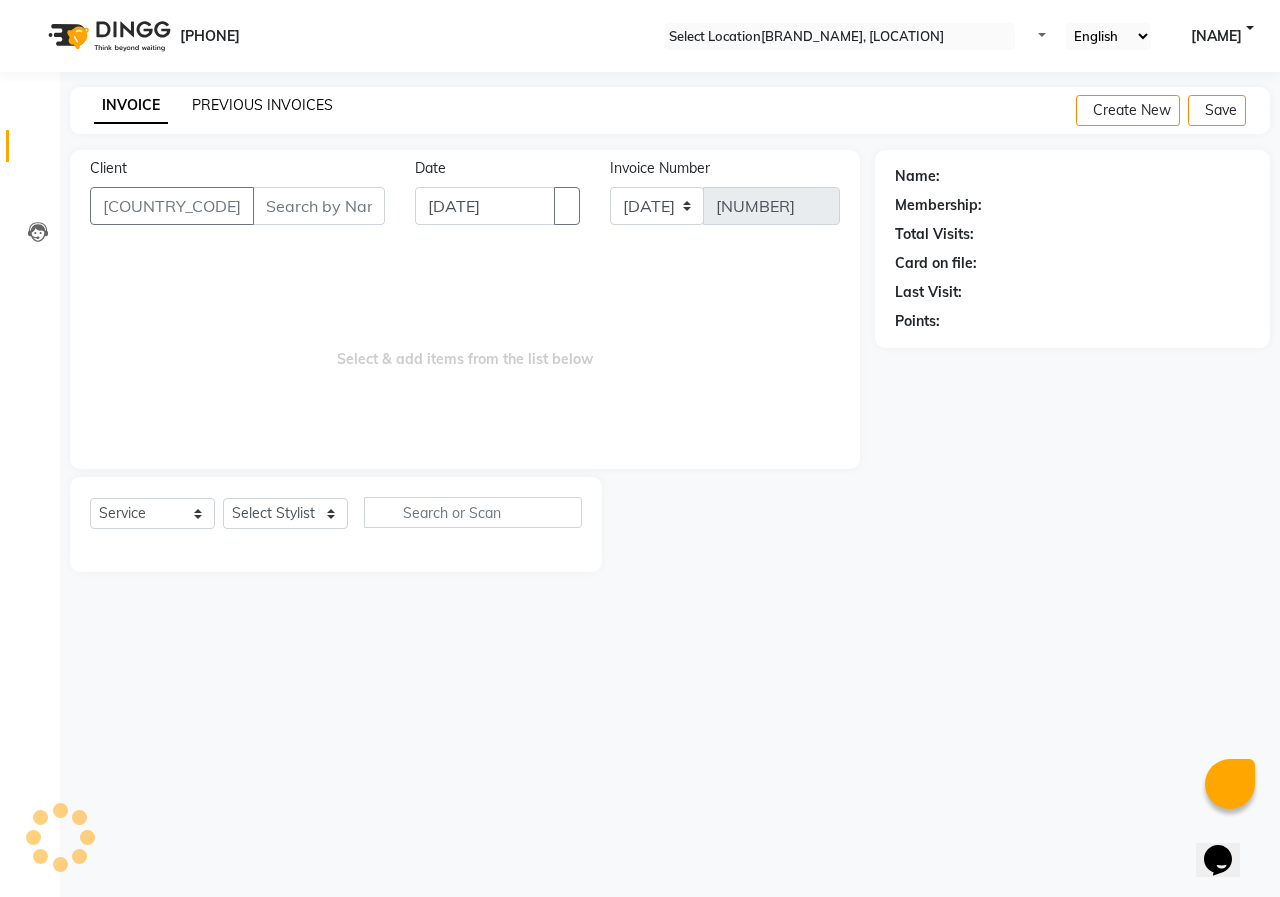 click on "PREVIOUS INVOICES" at bounding box center [262, 105] 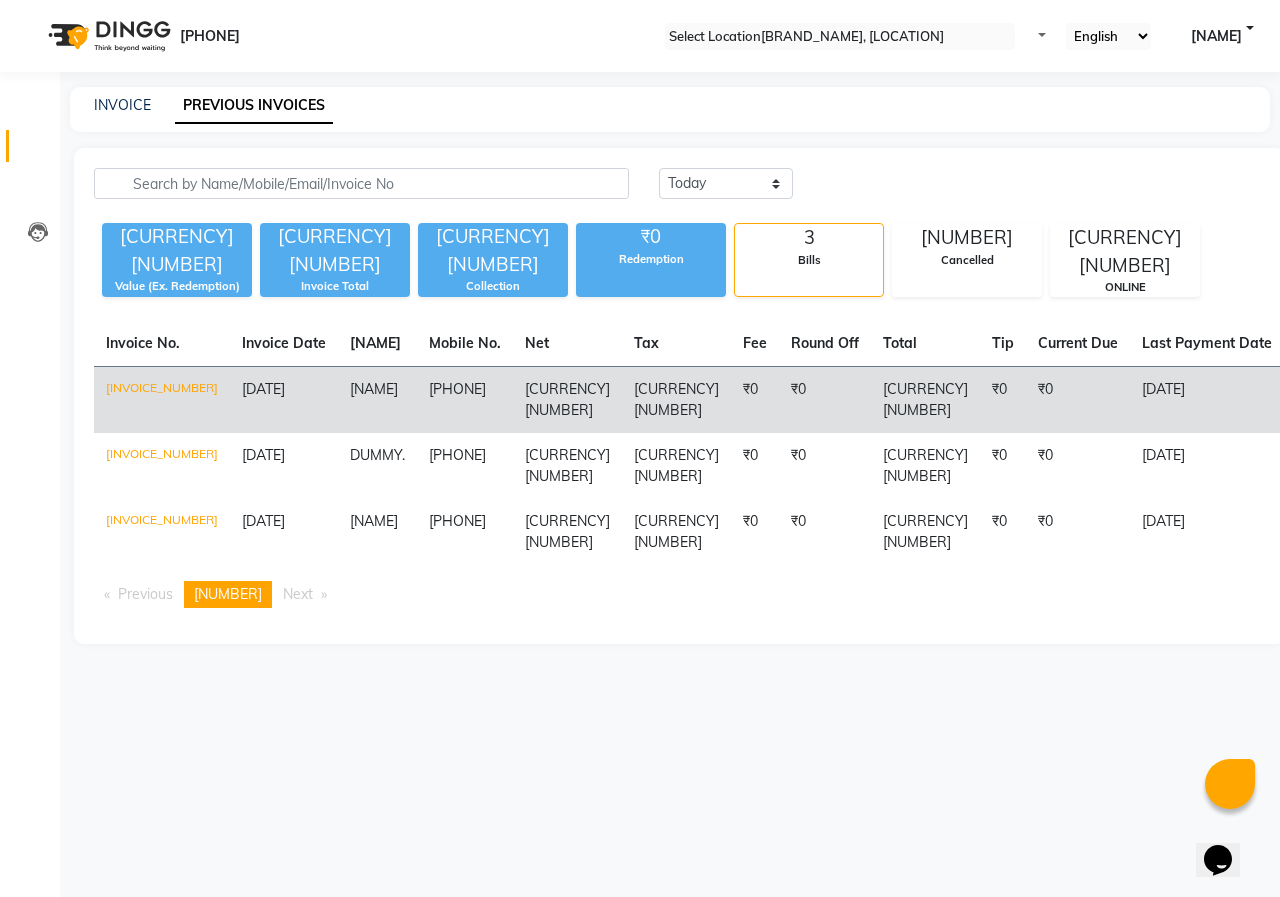 click on "88******74" at bounding box center [465, 400] 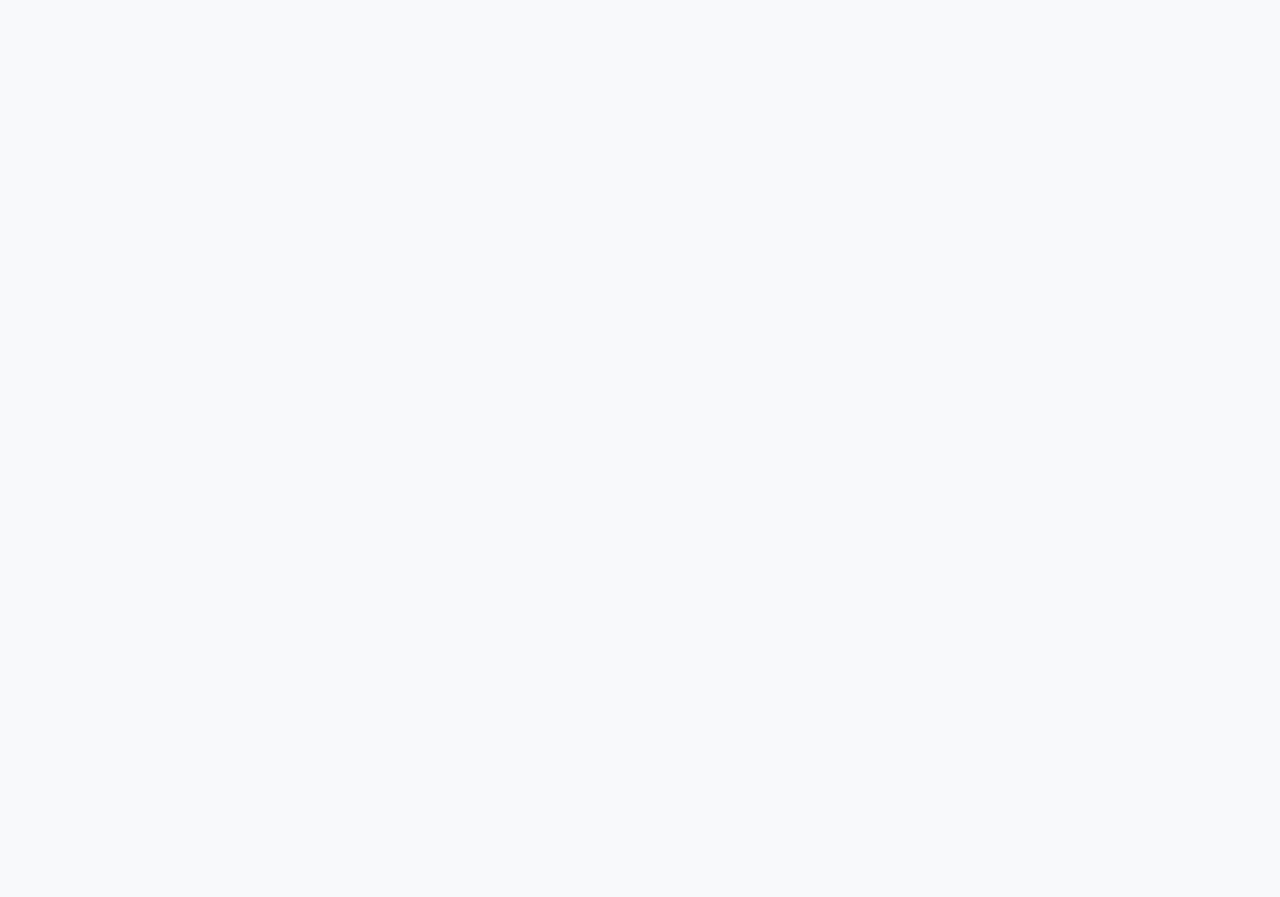 scroll, scrollTop: 0, scrollLeft: 0, axis: both 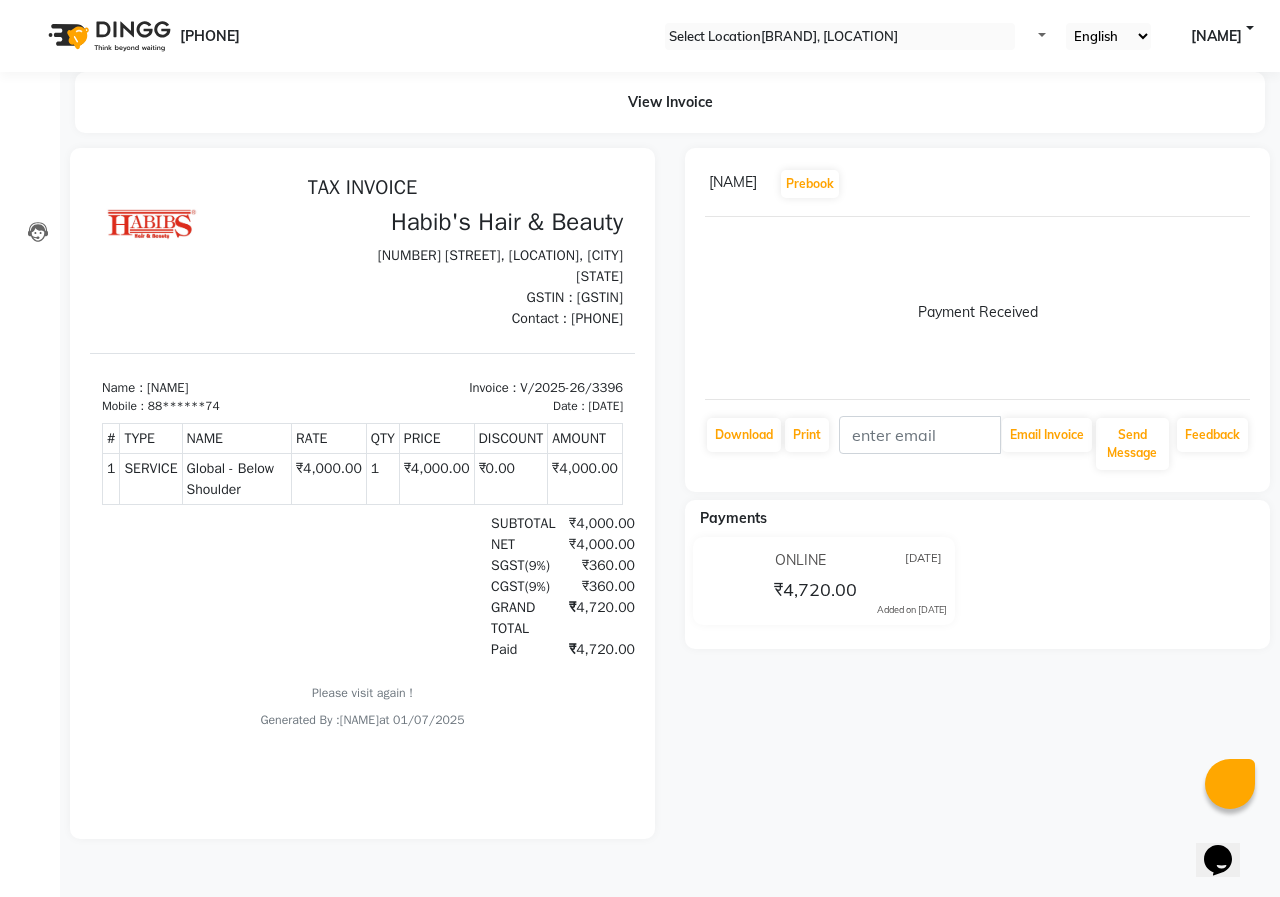 click at bounding box center (1246, 184) 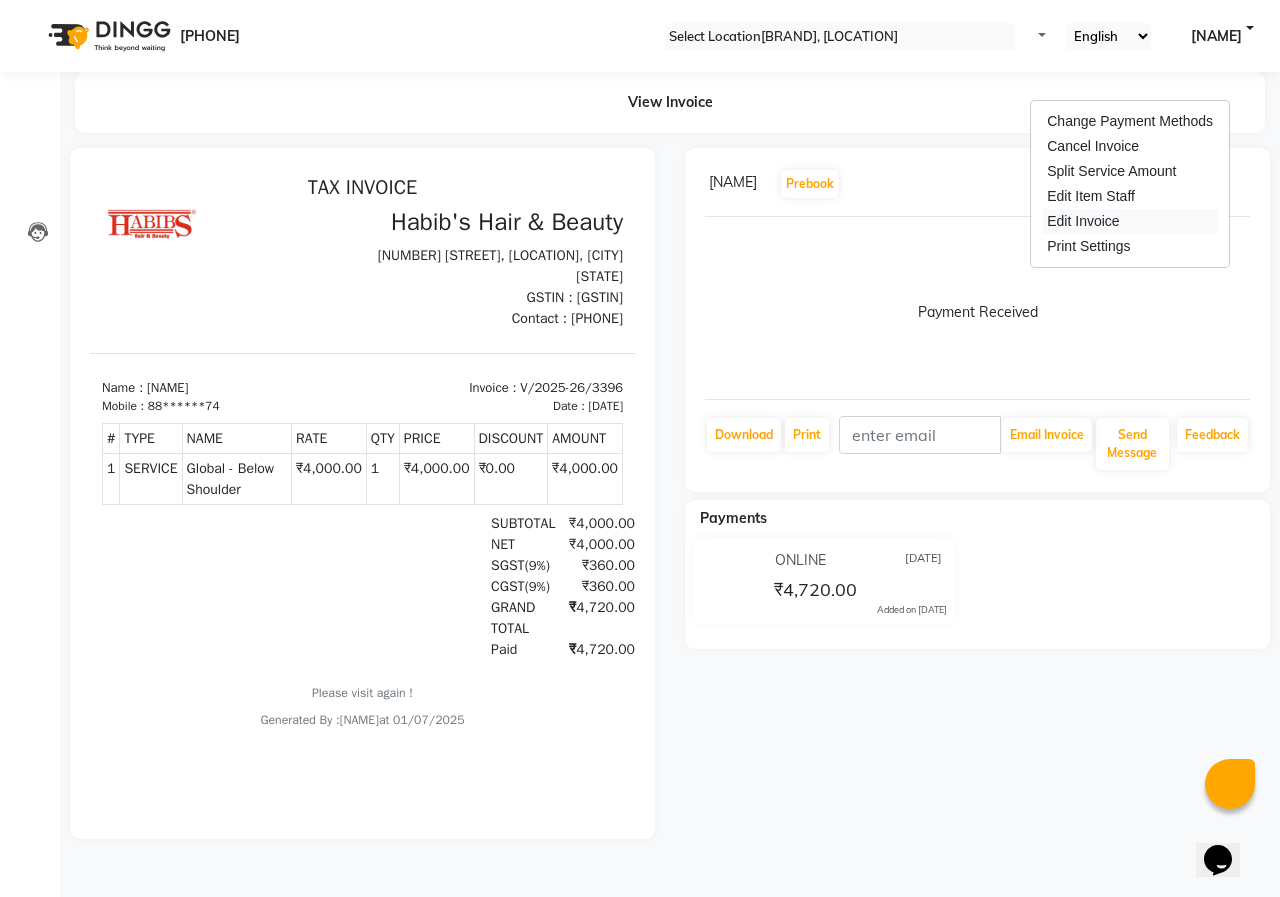 click on "Edit Invoice" at bounding box center [1130, 221] 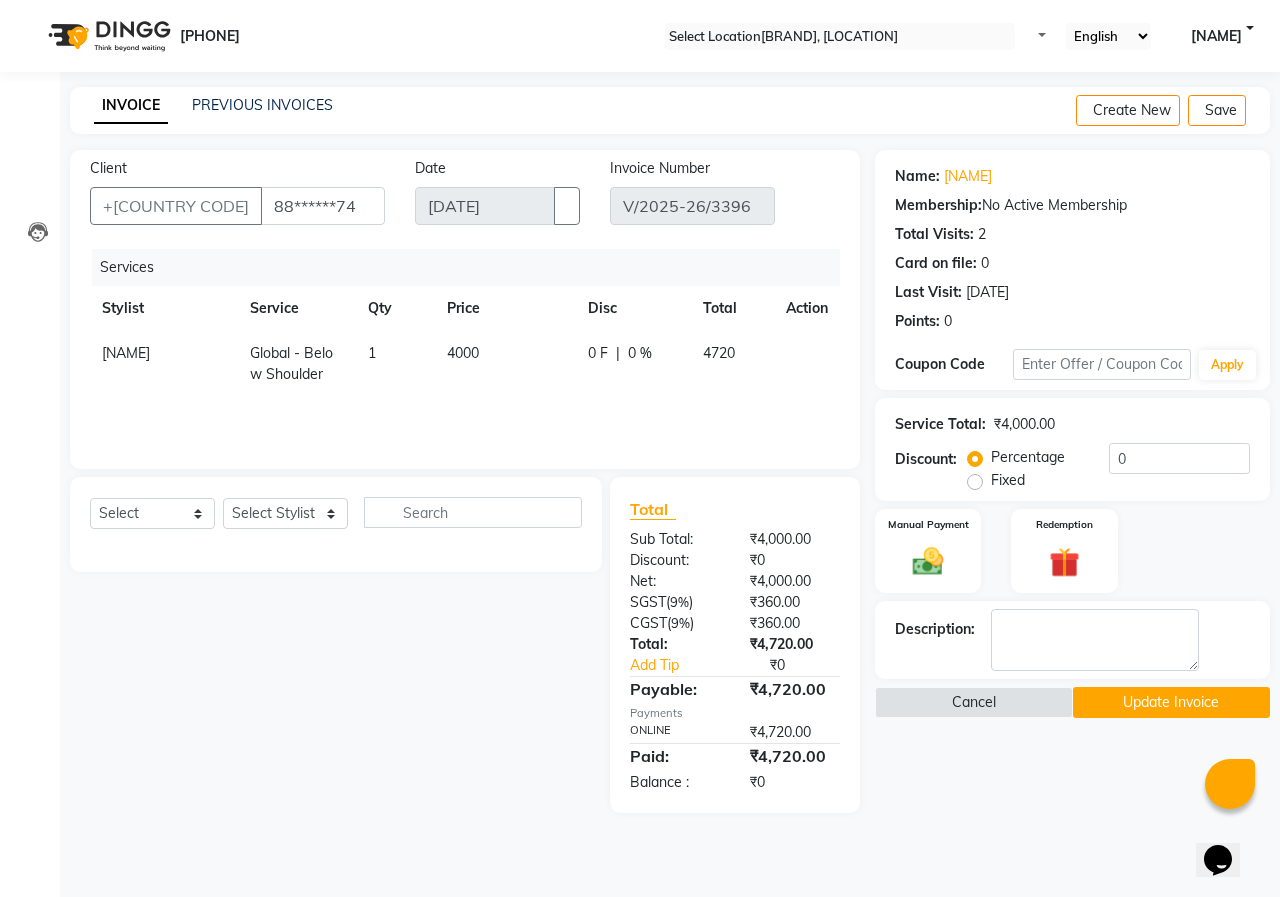 click on "4000" at bounding box center (506, 364) 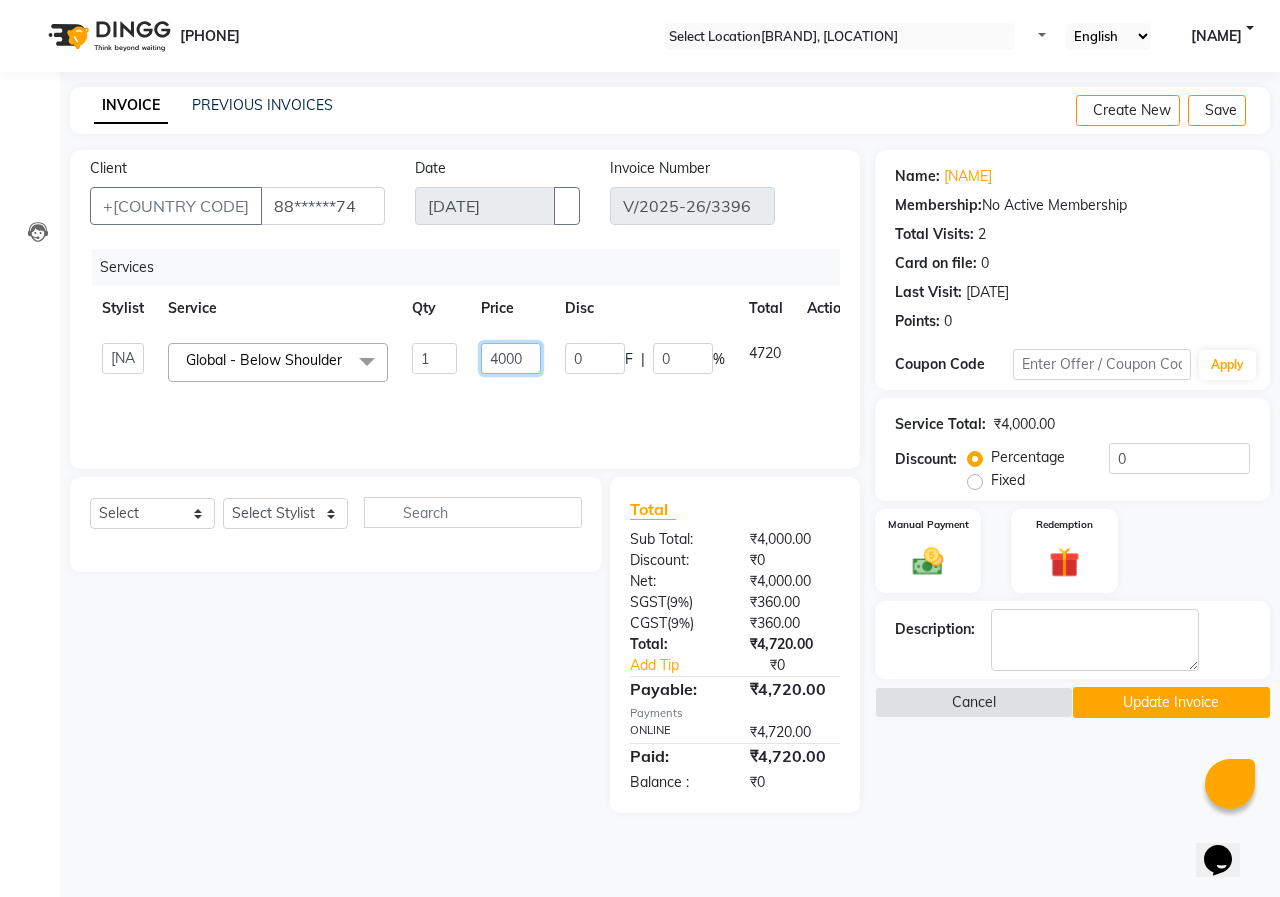 click on "4000" at bounding box center (434, 358) 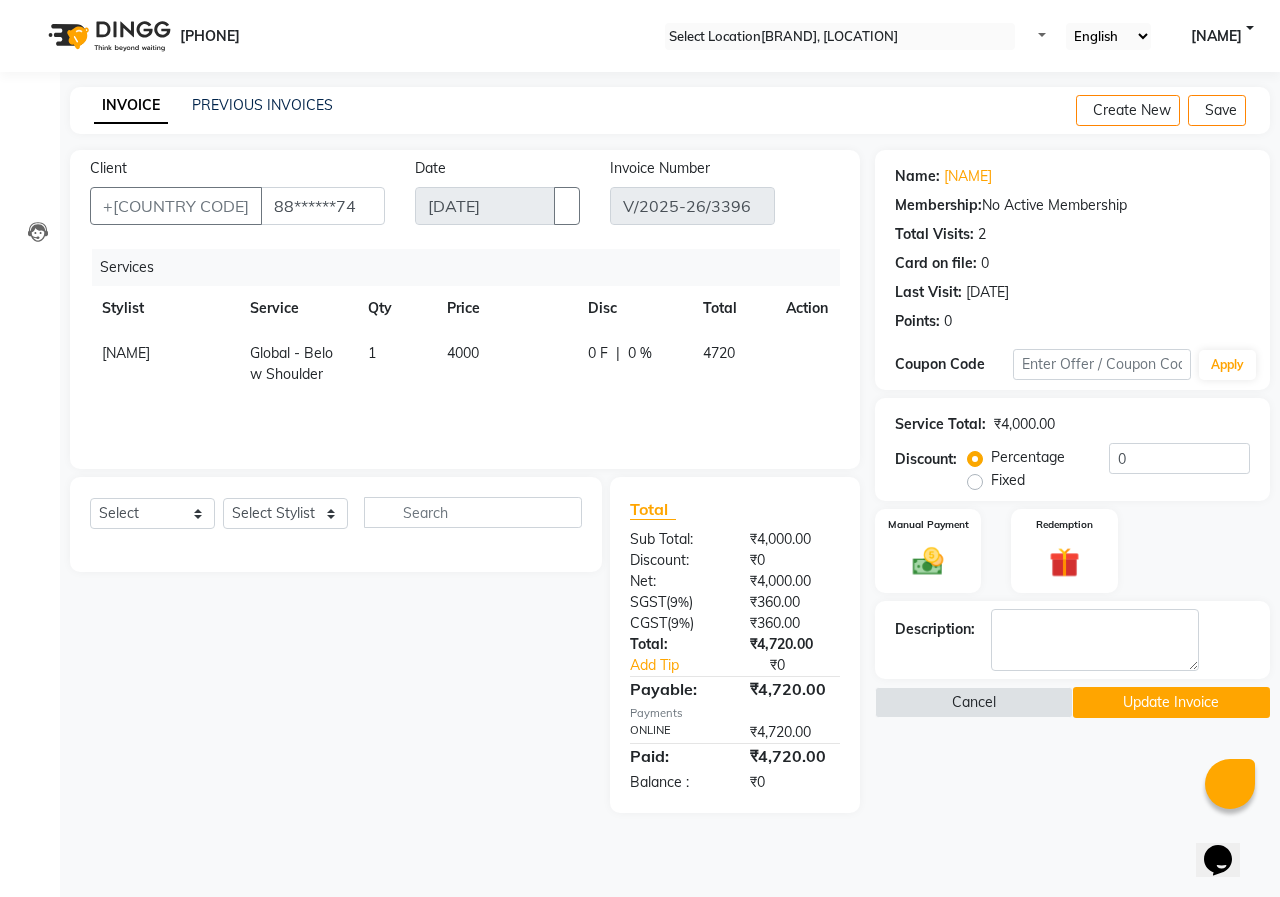 click on "1" at bounding box center (395, 364) 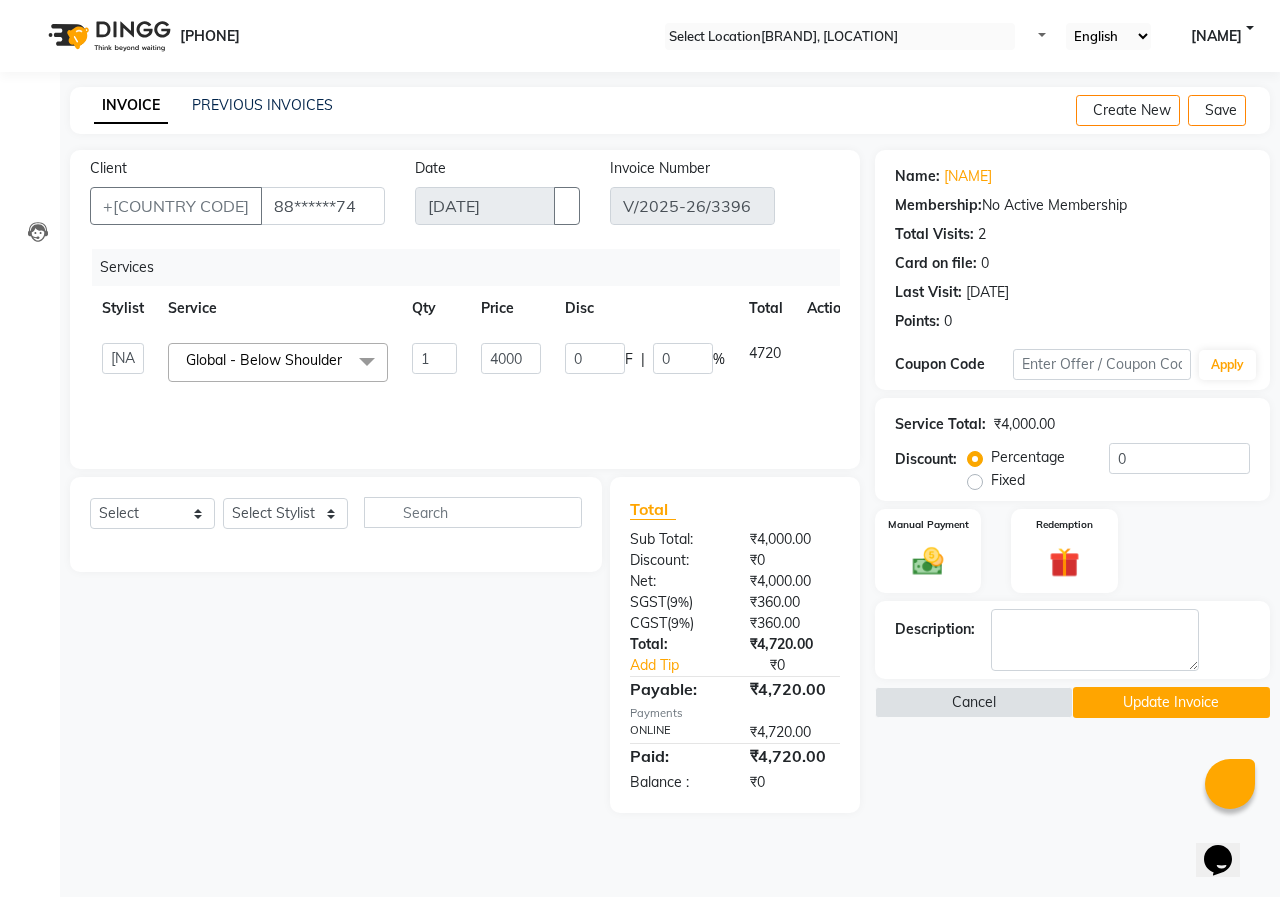 click at bounding box center [367, 362] 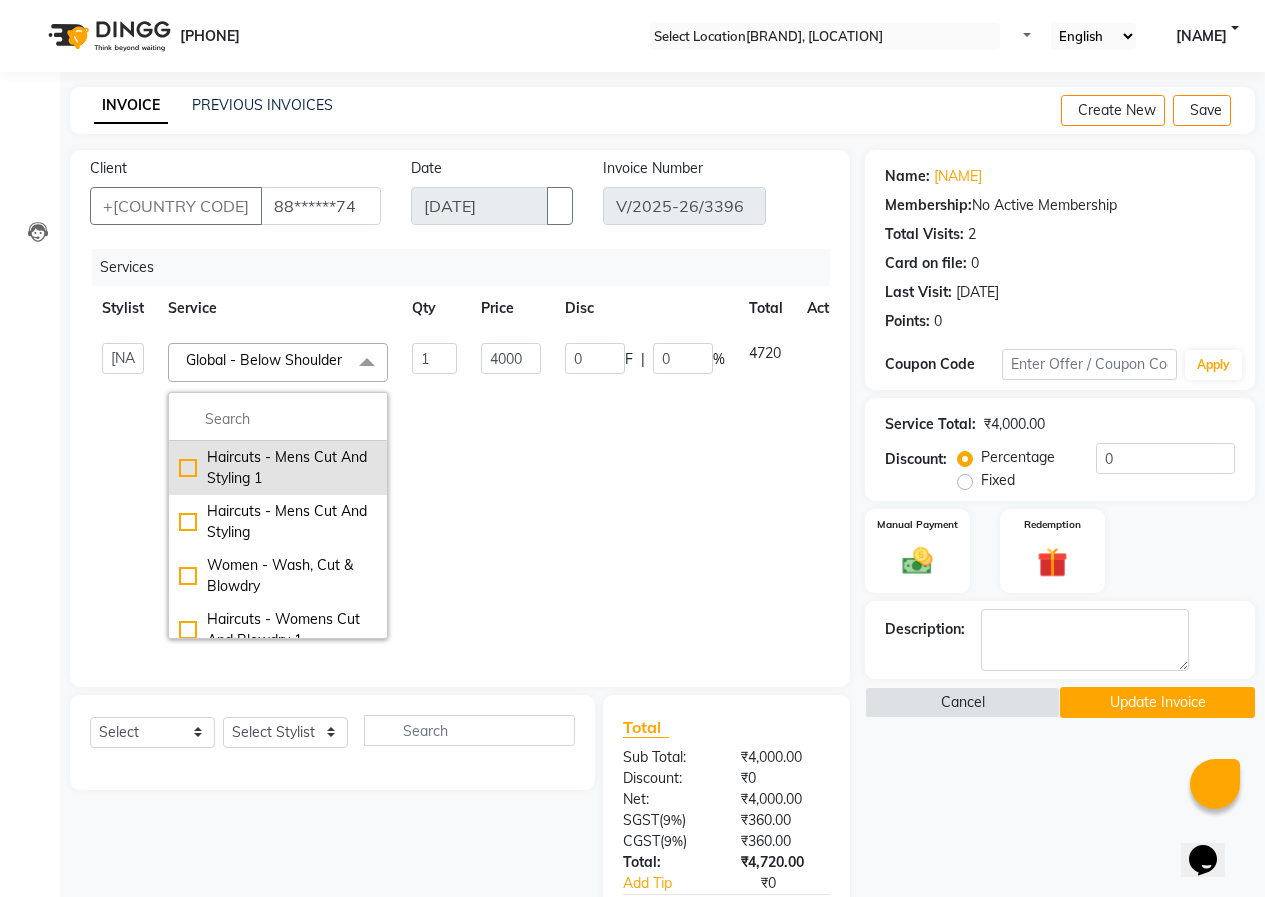 click on "Haircuts - Mens Cut And Styling 1" at bounding box center [278, 468] 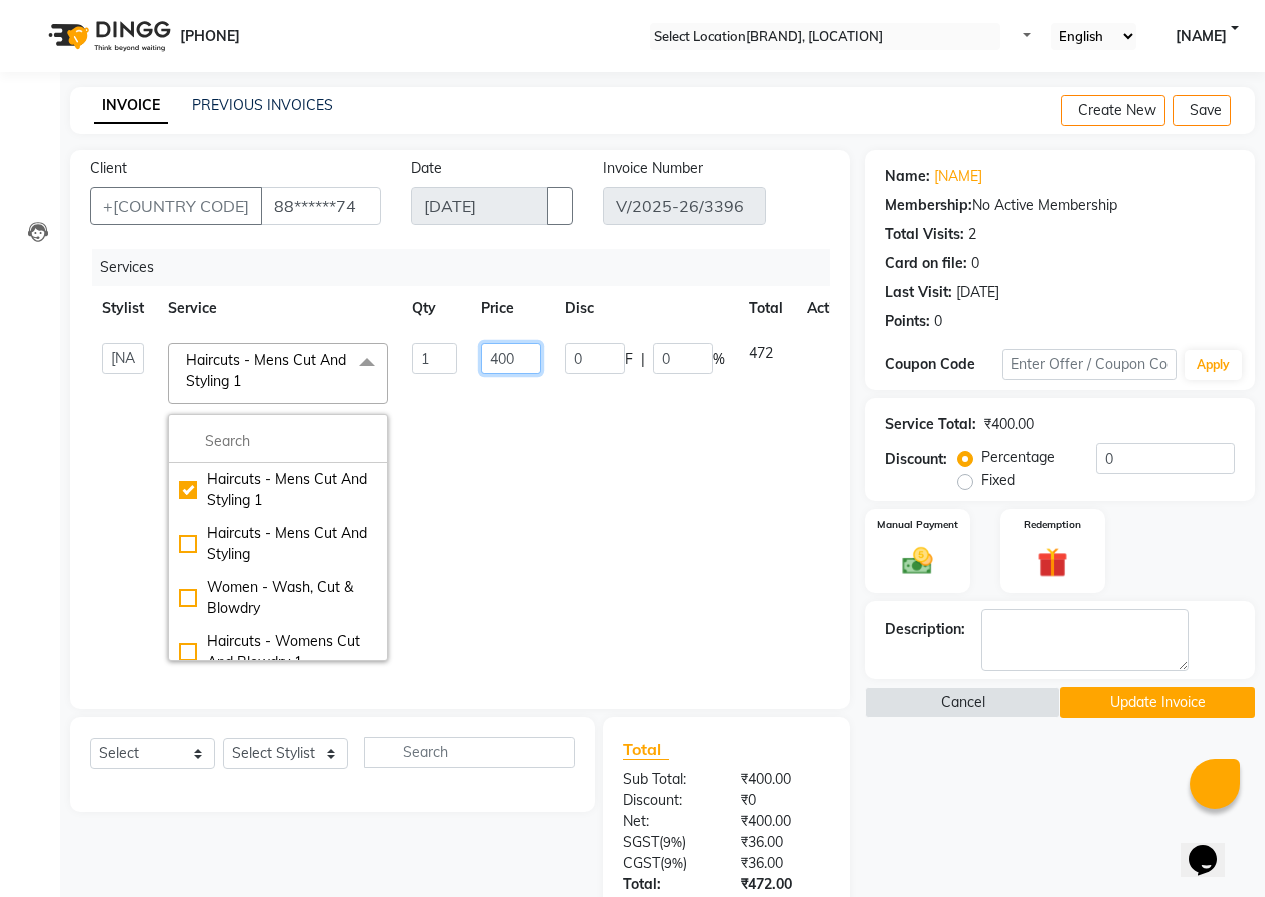 drag, startPoint x: 519, startPoint y: 364, endPoint x: 487, endPoint y: 364, distance: 32 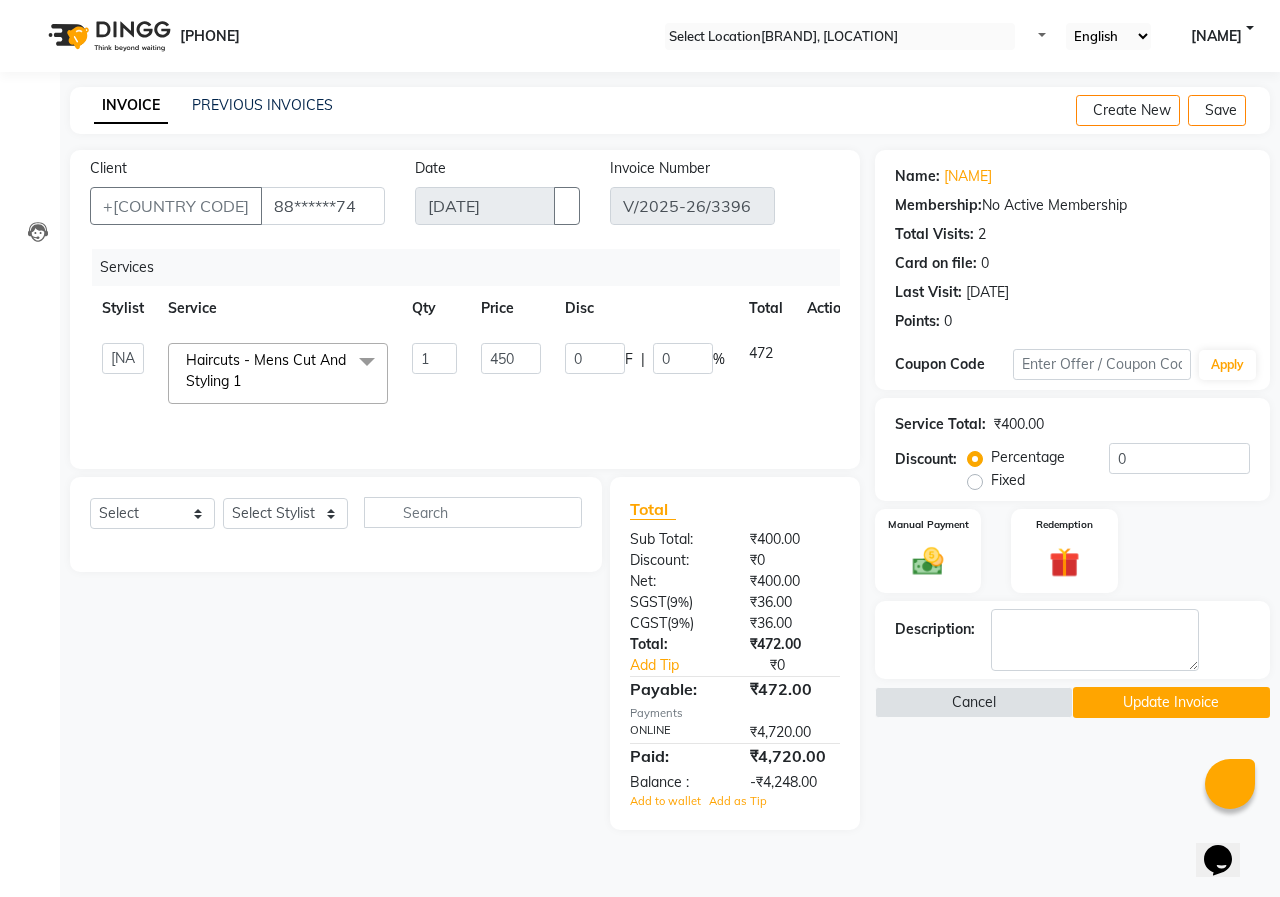 click on "450" at bounding box center [511, 373] 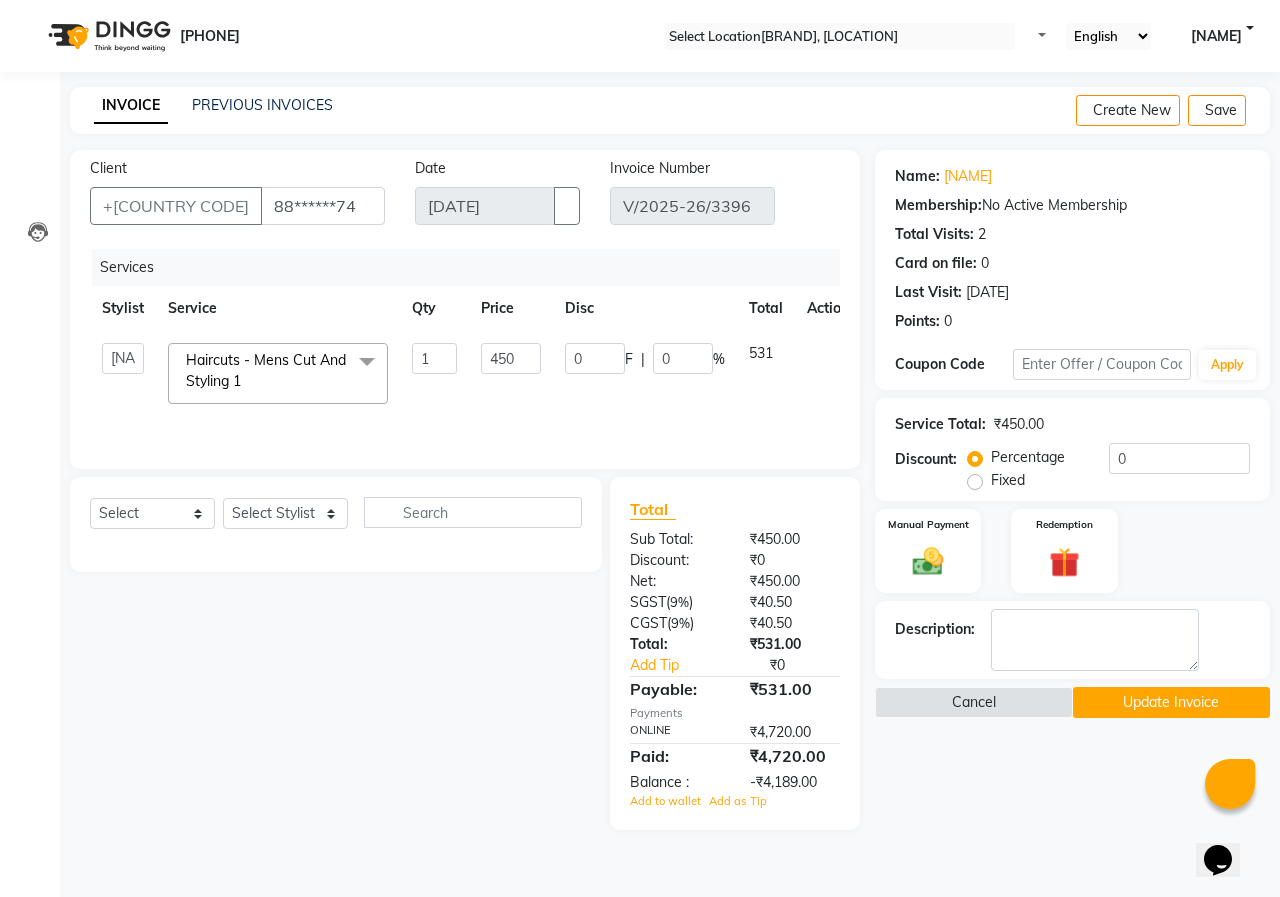 click at bounding box center (815, 732) 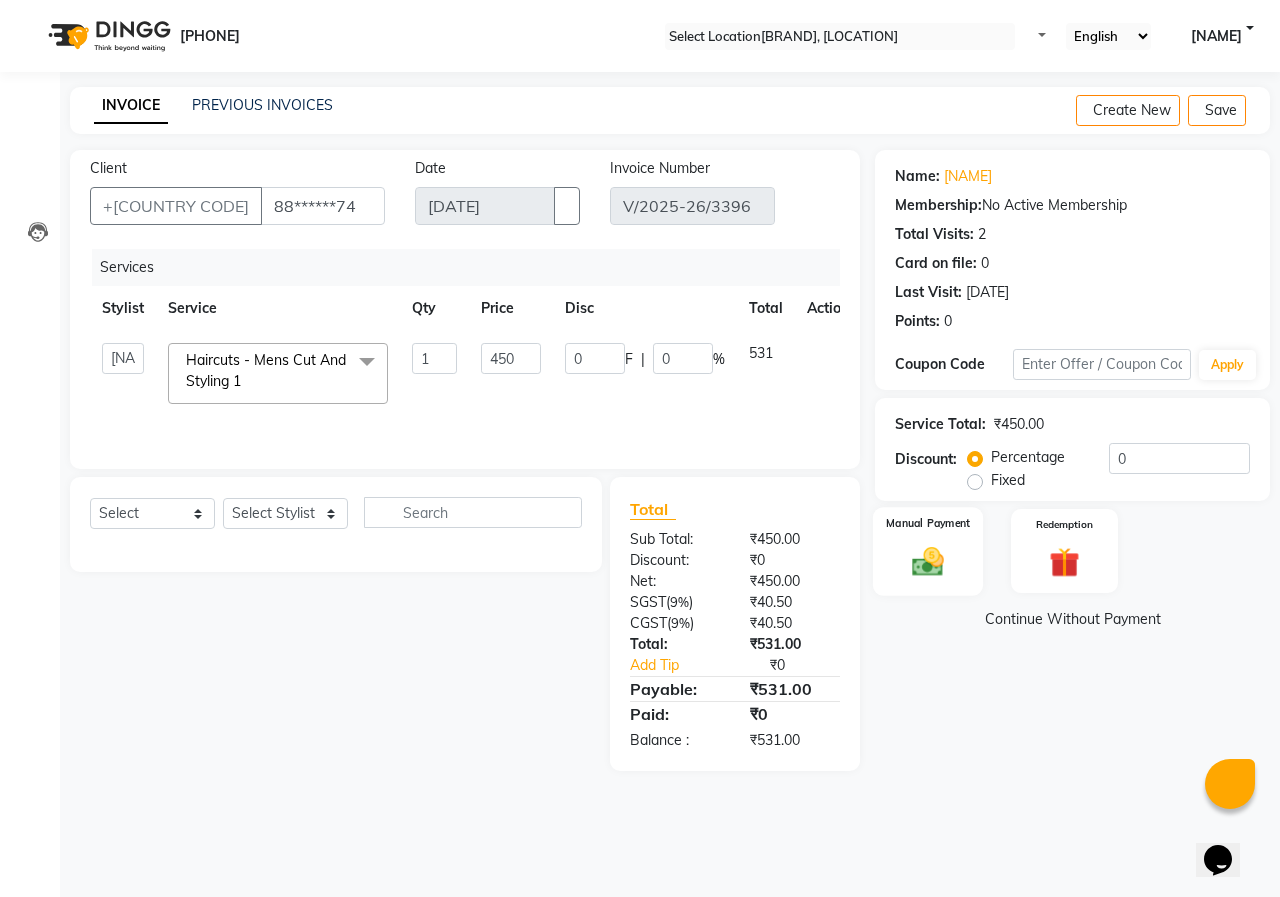 click at bounding box center [928, 561] 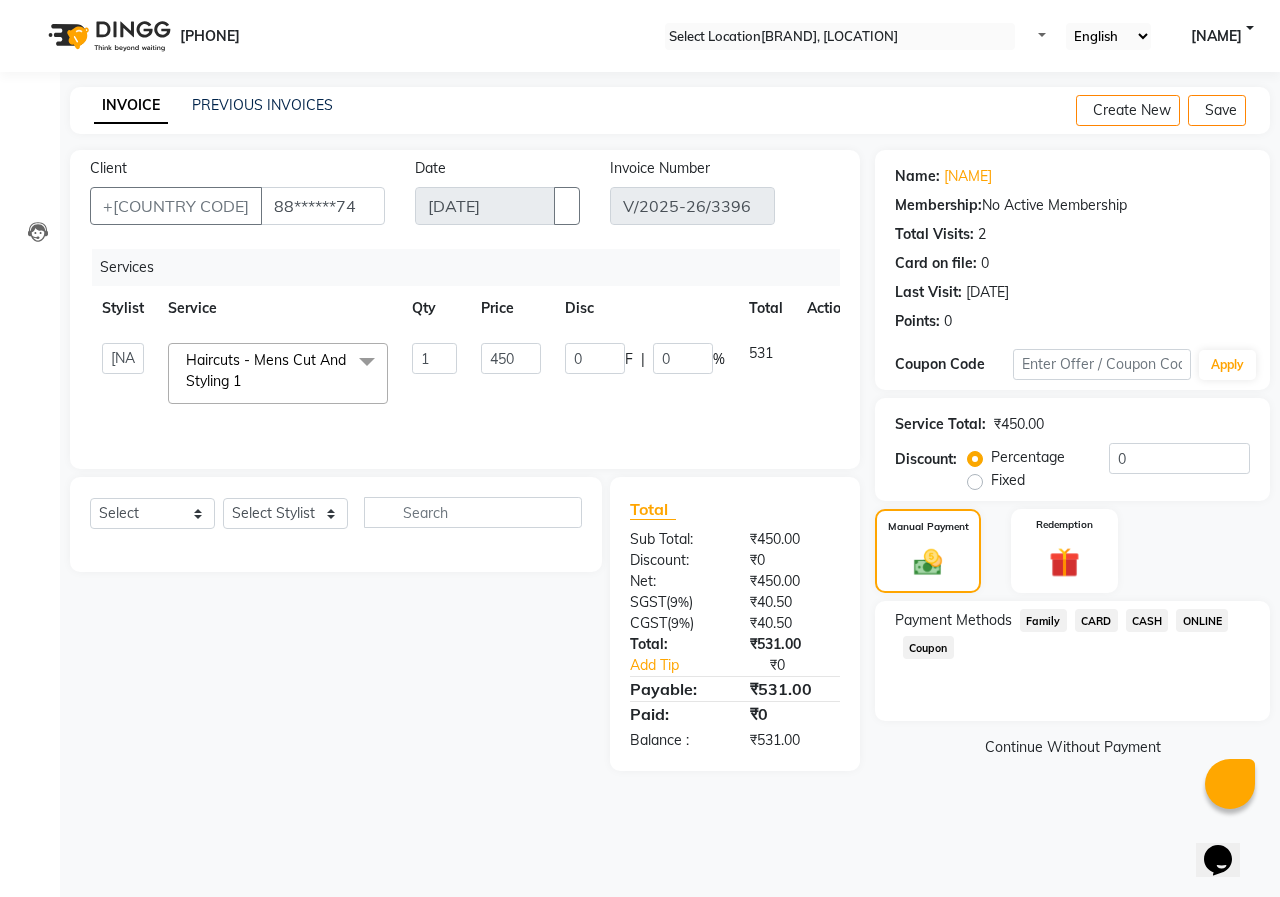 click on "CARD" at bounding box center [1043, 620] 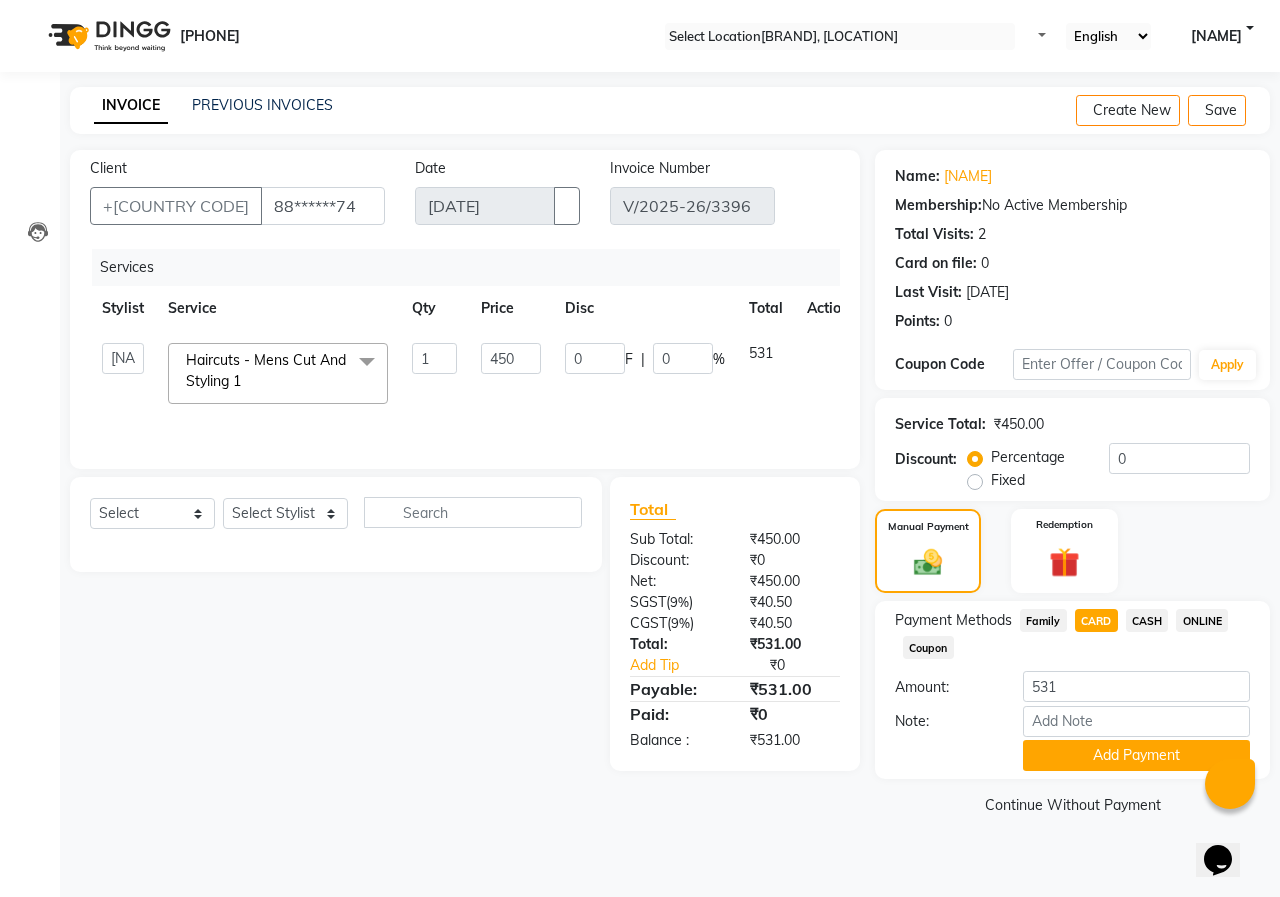 click on "CASH" at bounding box center [1043, 620] 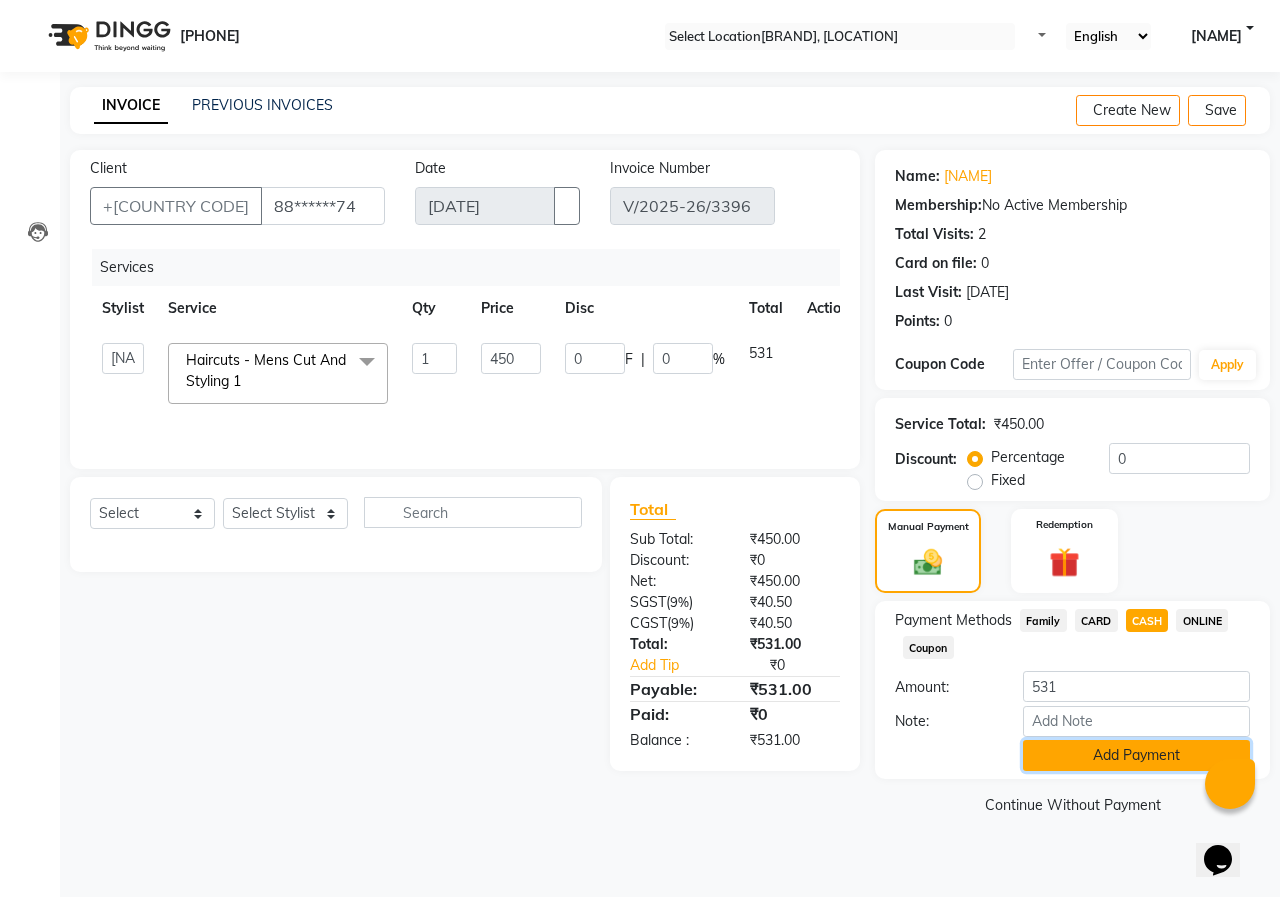 click on "Add Payment" at bounding box center (1136, 755) 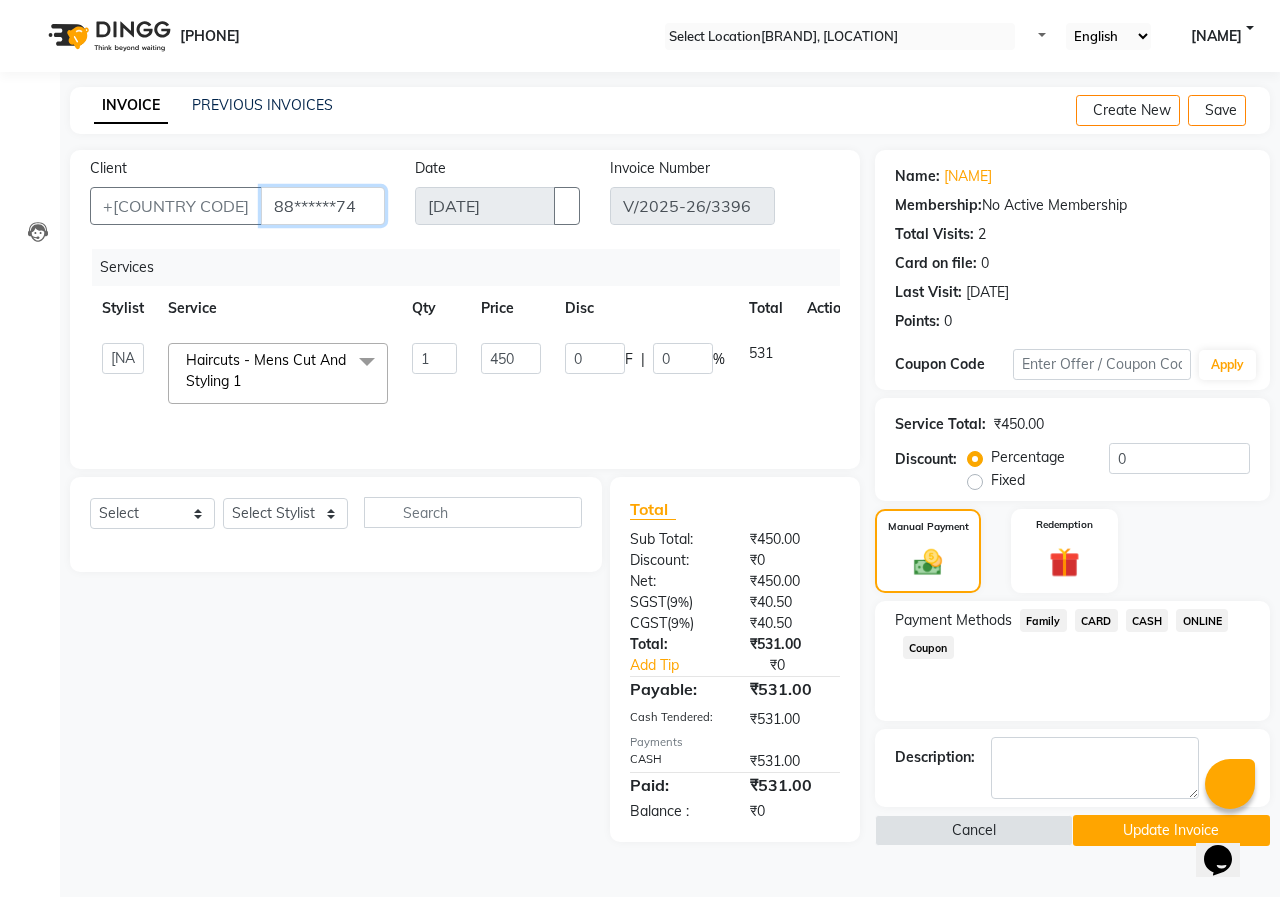drag, startPoint x: 290, startPoint y: 210, endPoint x: 144, endPoint y: 201, distance: 146.27713 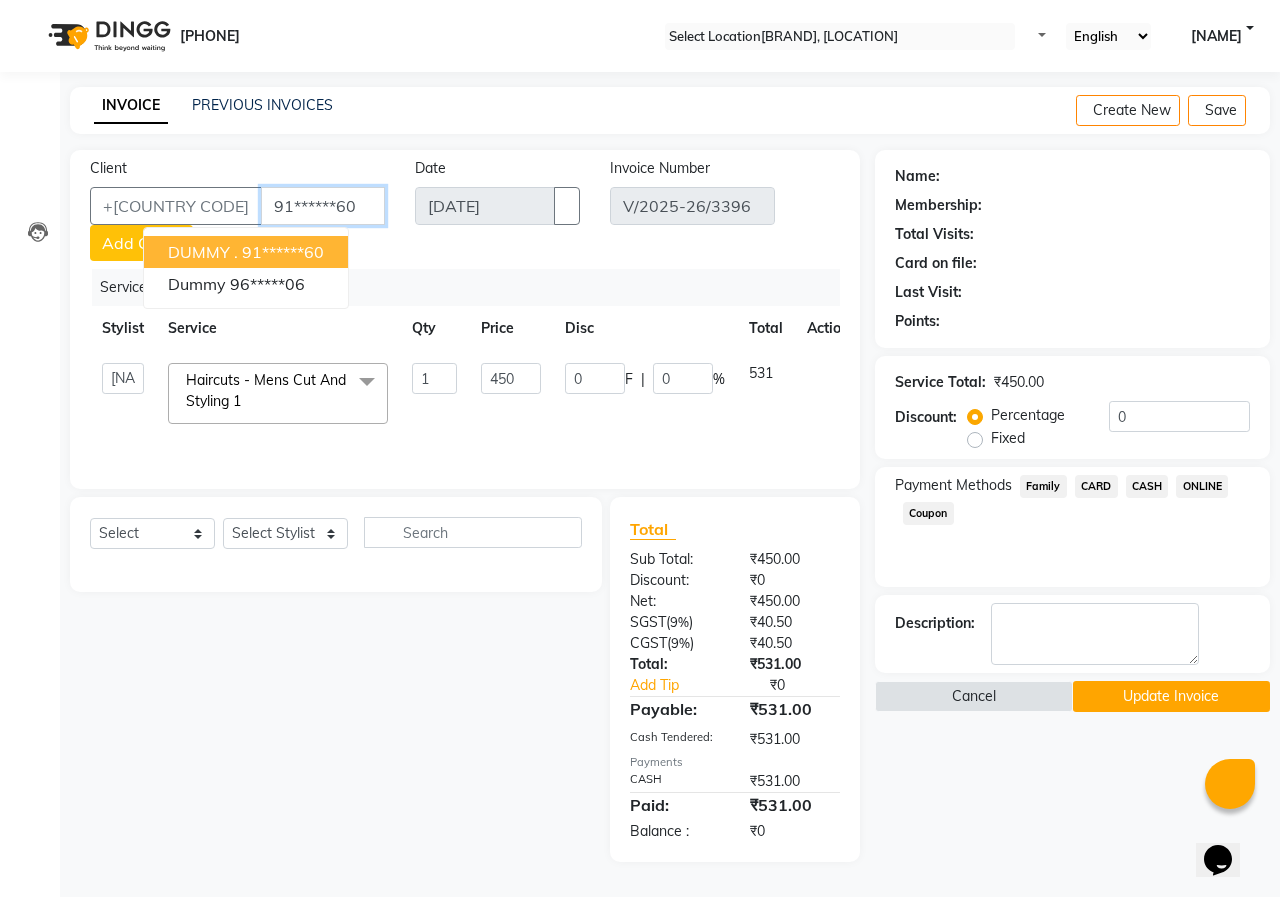 type on "[PHONE]" 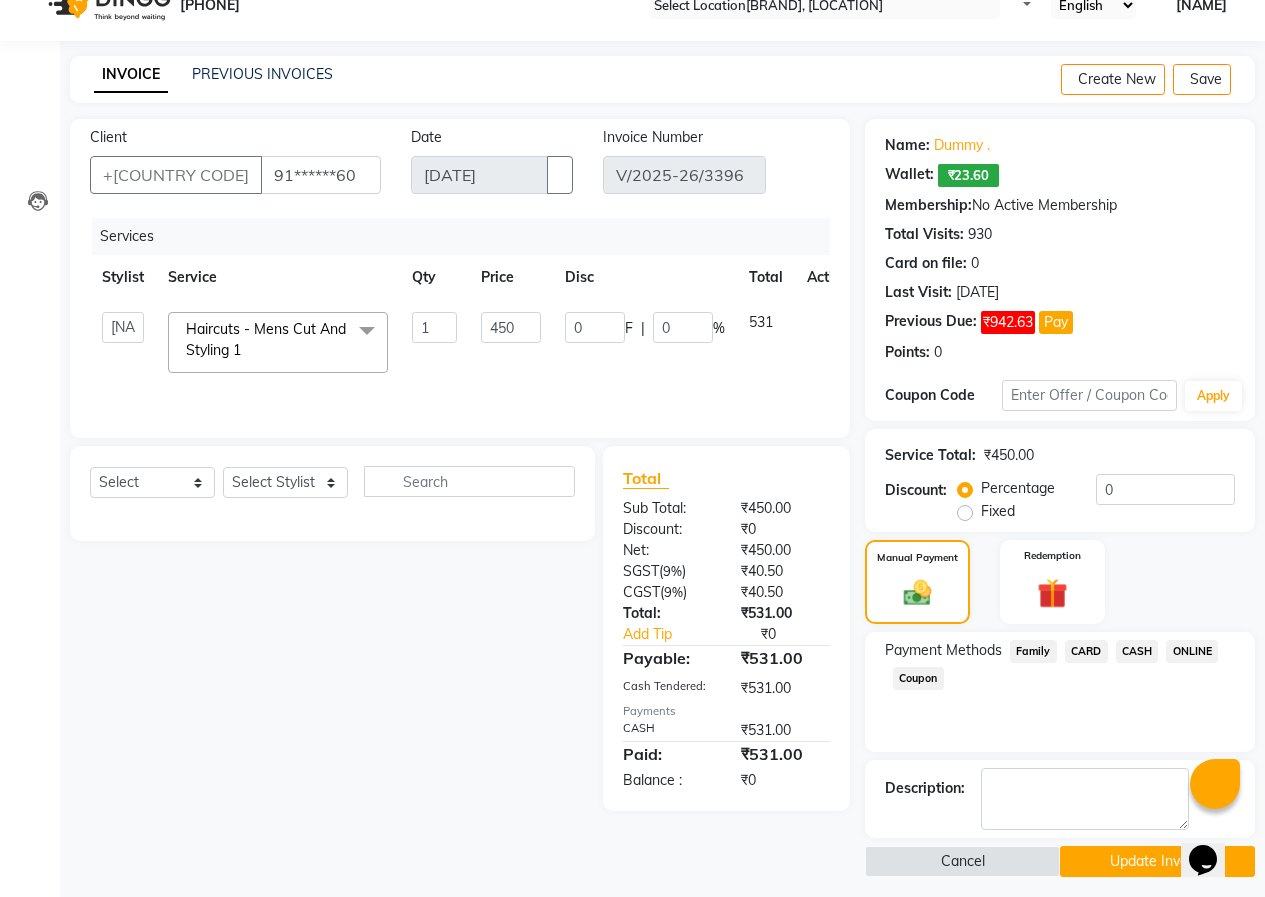 scroll, scrollTop: 48, scrollLeft: 0, axis: vertical 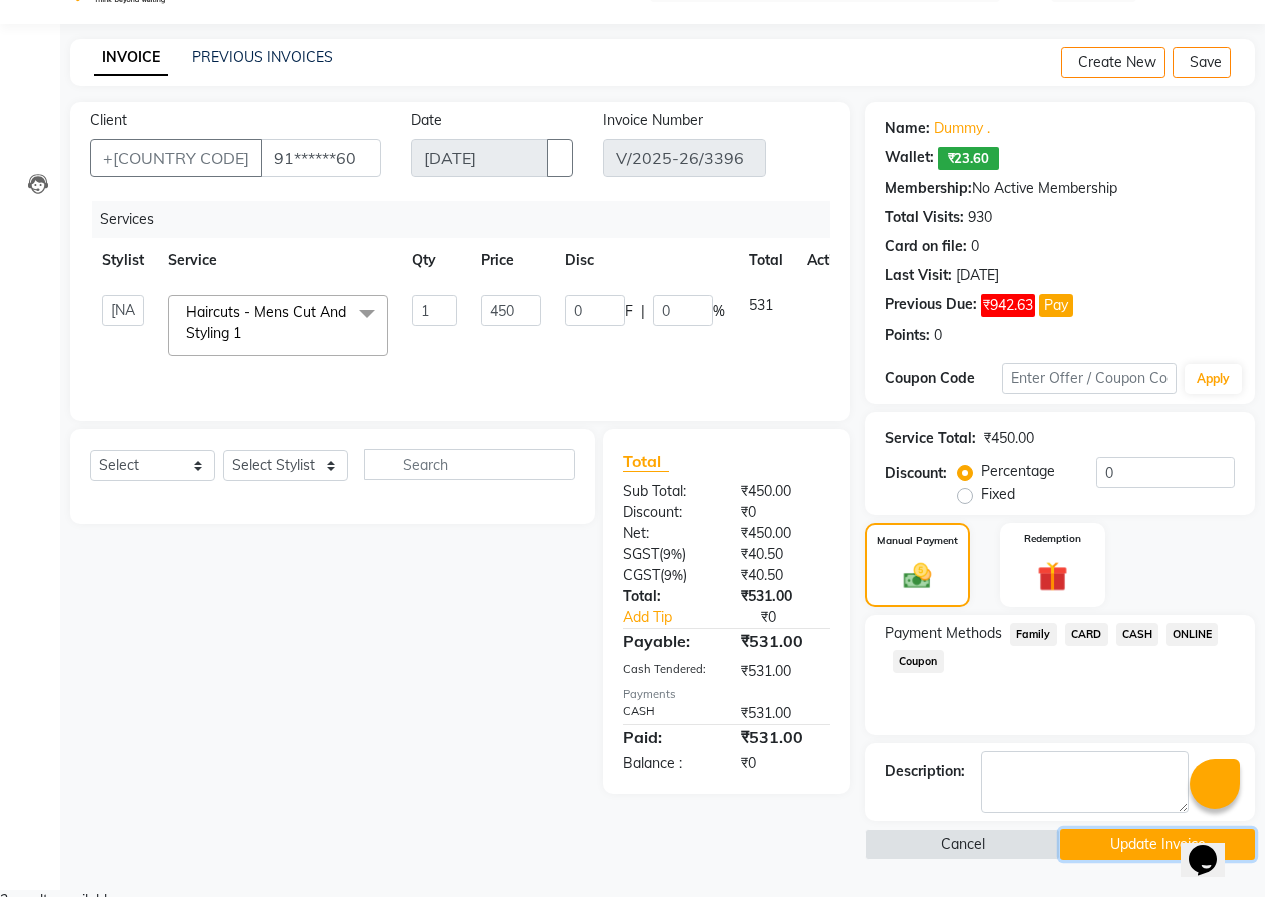 click on "Update Invoice" at bounding box center [1157, 844] 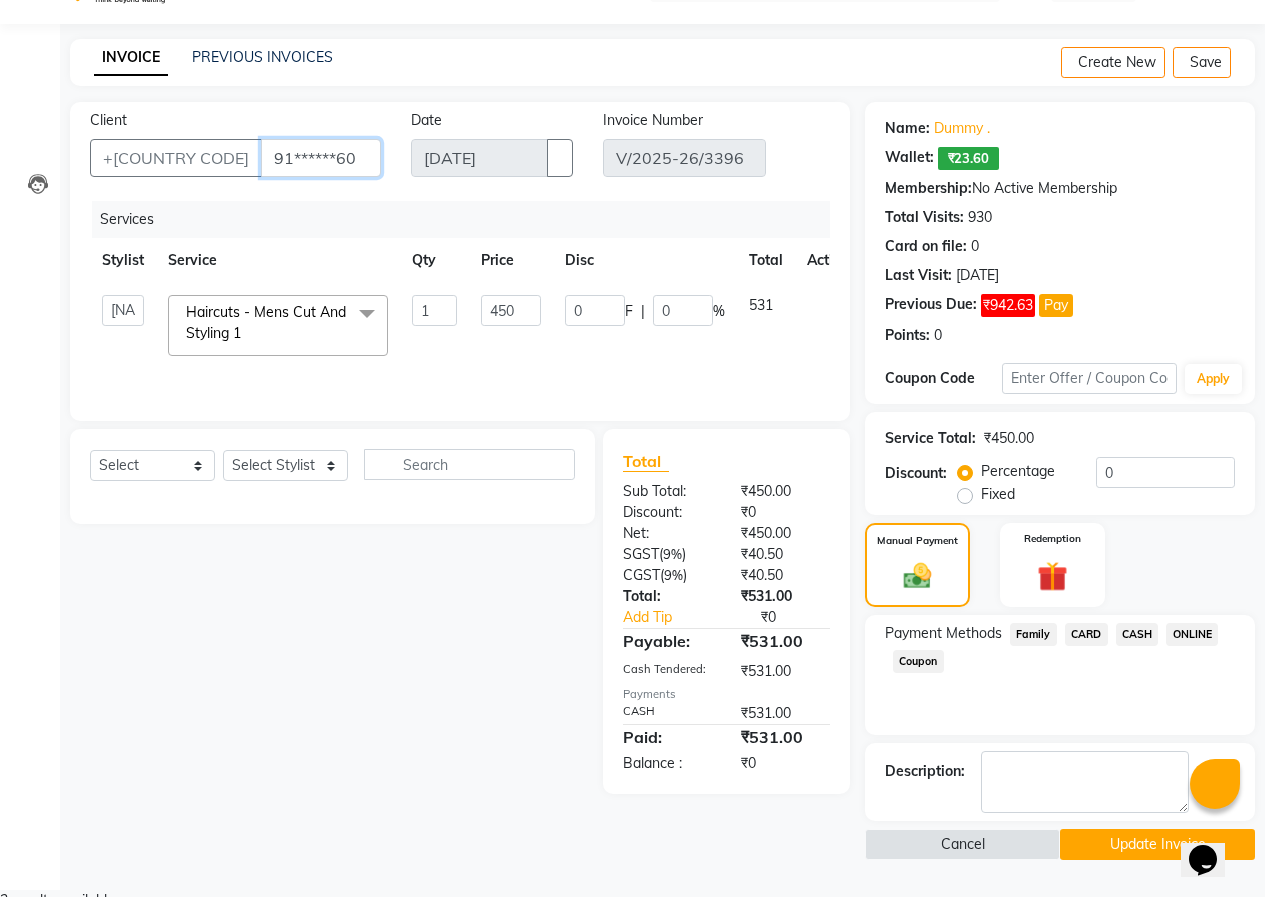 click on "[PHONE]" at bounding box center [321, 158] 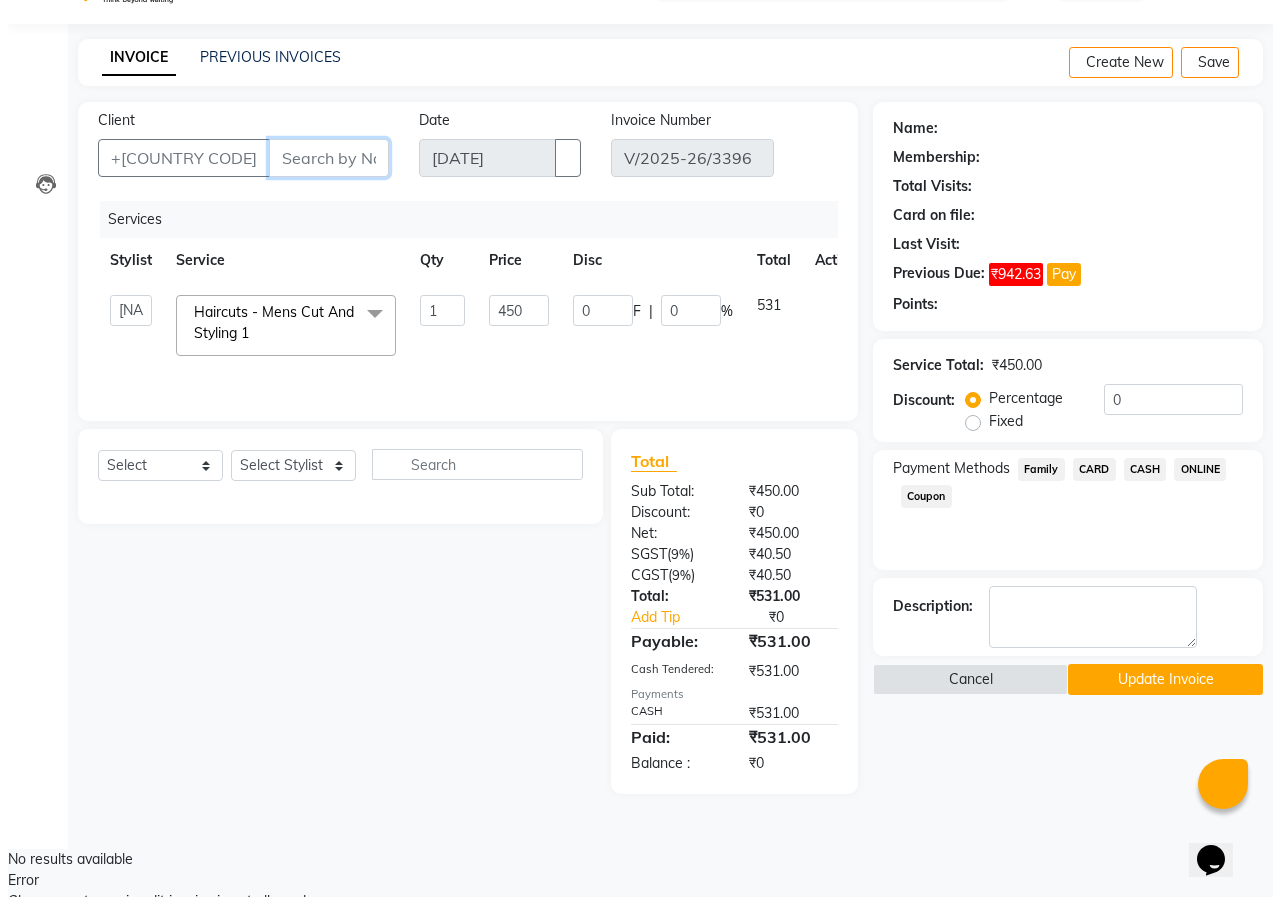 scroll, scrollTop: 0, scrollLeft: 0, axis: both 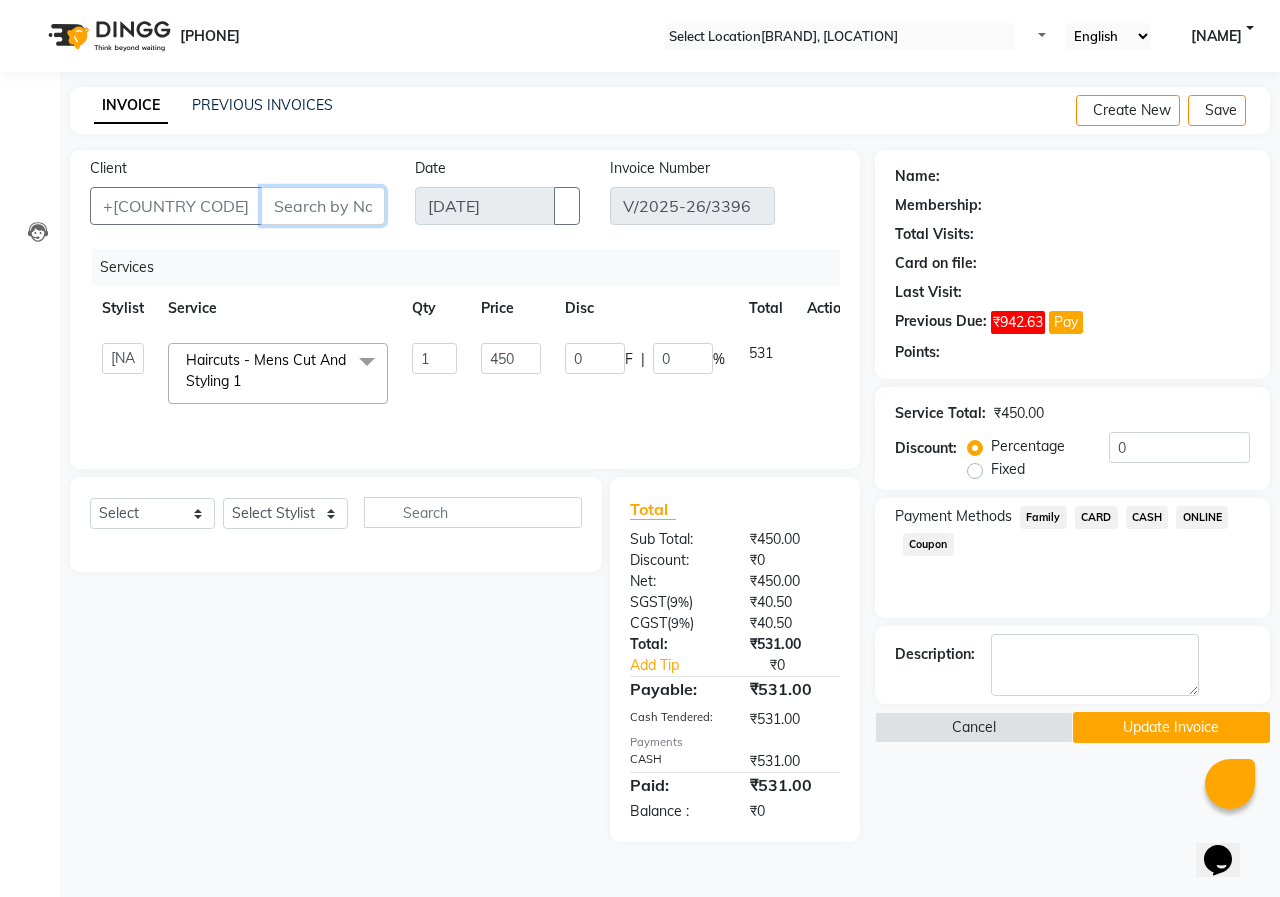 type 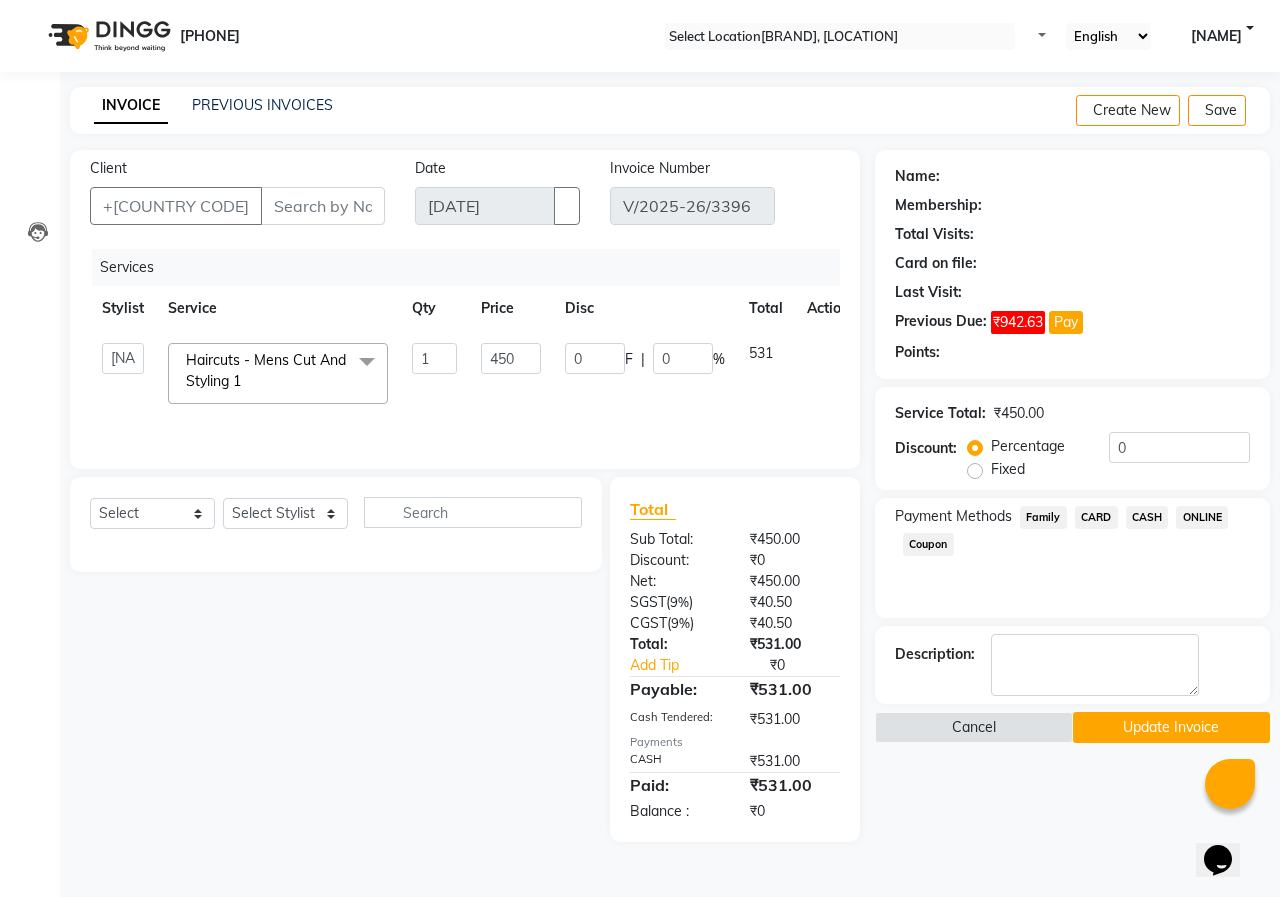 click on "Name: Membership: Total Visits: Card on file: Last Visit:  Previous Due:  ₹942.63 Pay Points:  Service Total:  ₹450.00  Discount:  Percentage   Fixed  0 Payment Methods  Family   CARD   CASH   ONLINE   Coupon  Description:                   Cancel   Update Invoice" at bounding box center [1080, 496] 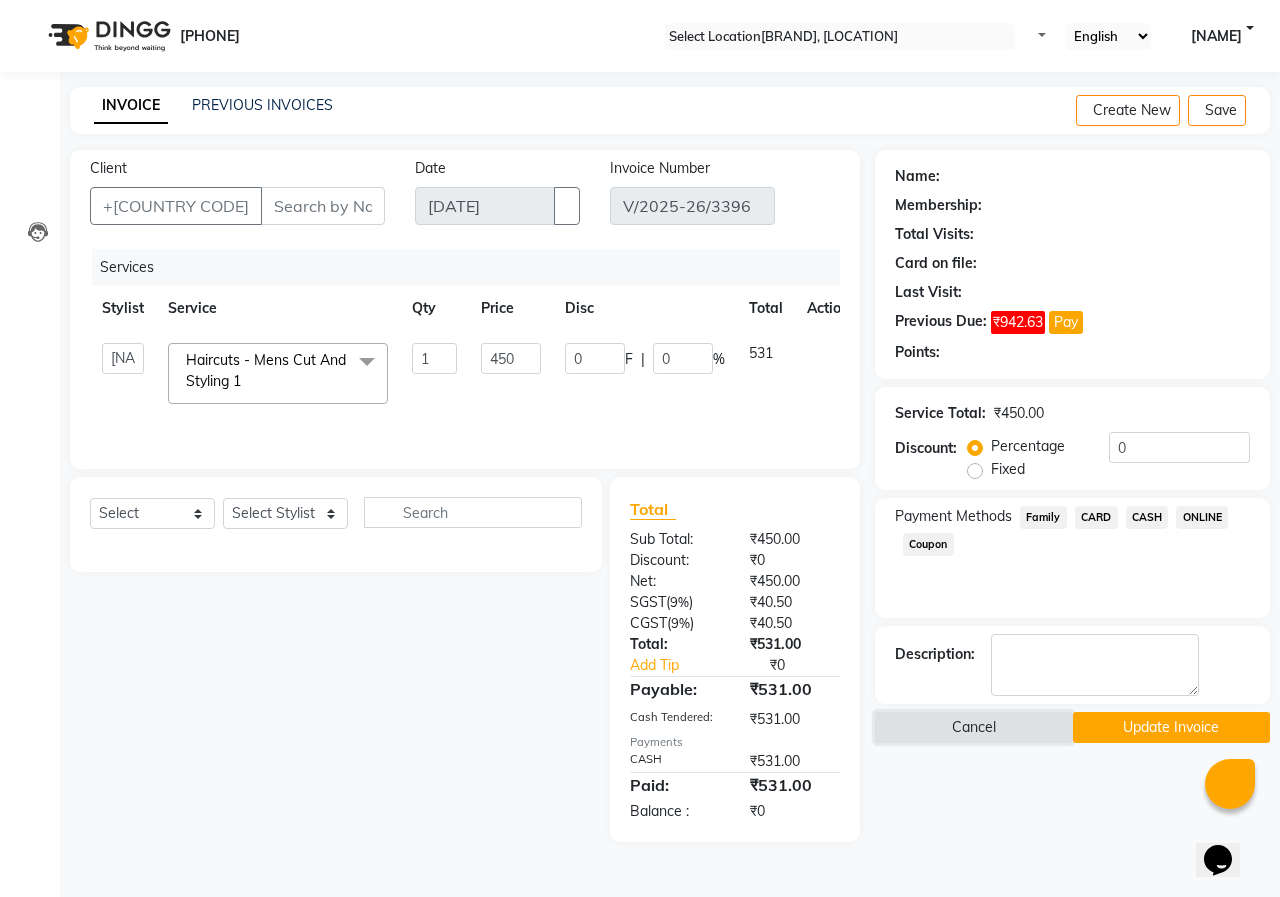 click on "Cancel" at bounding box center (974, 727) 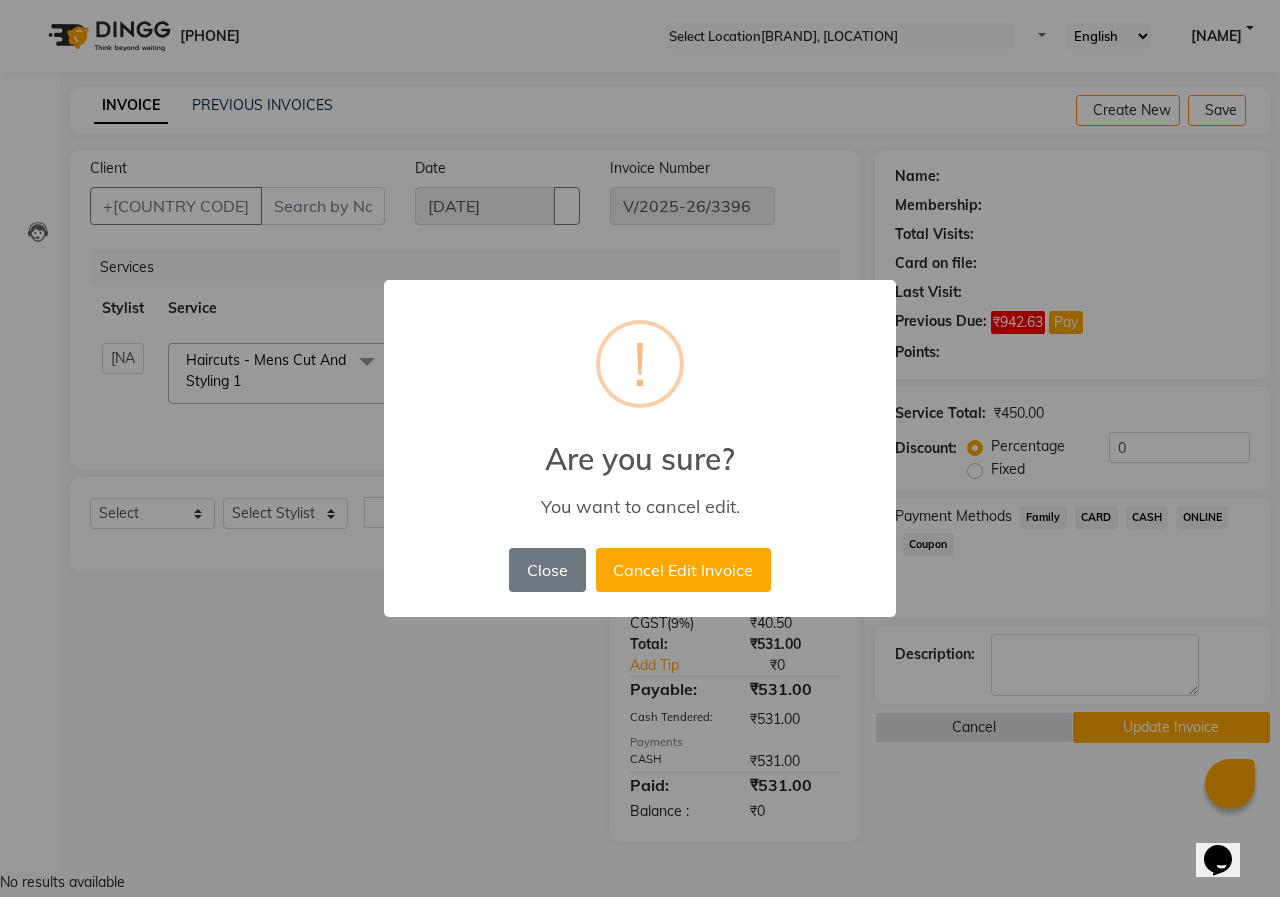 click on "Cancel Edit Invoice" at bounding box center [683, 570] 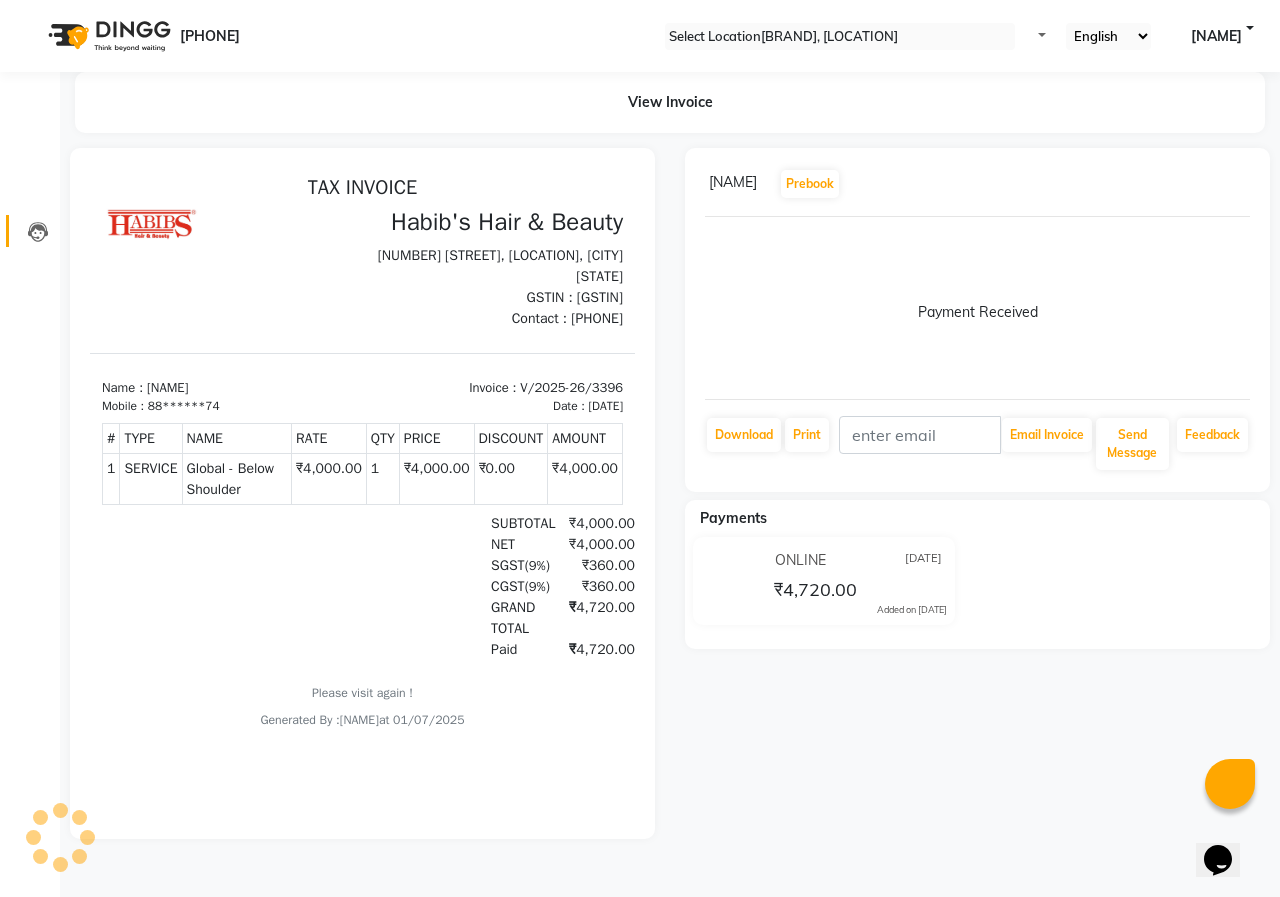 scroll, scrollTop: 0, scrollLeft: 0, axis: both 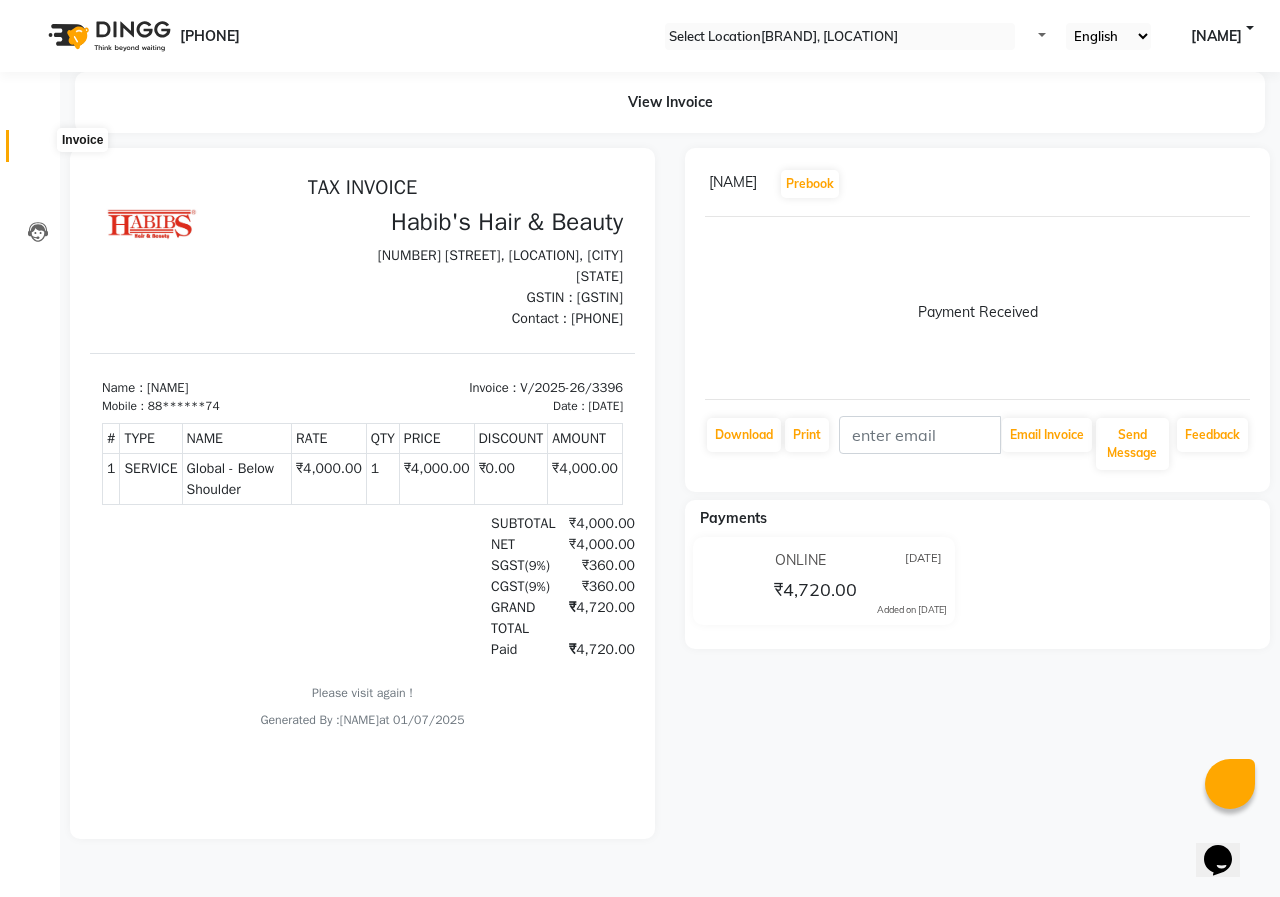 click at bounding box center [37, 151] 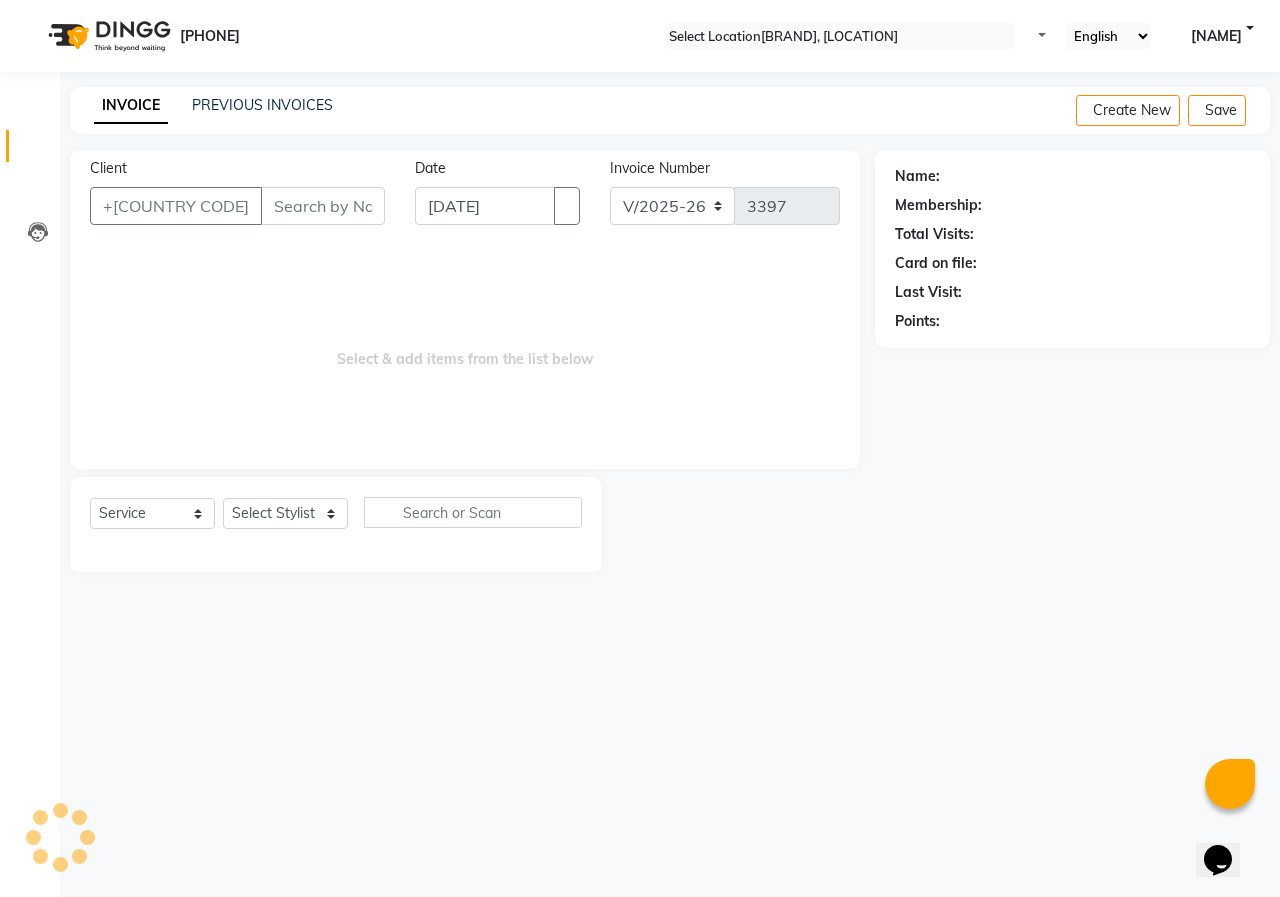 click on "INVOICE PREVIOUS INVOICES Create New   Save" at bounding box center [670, 110] 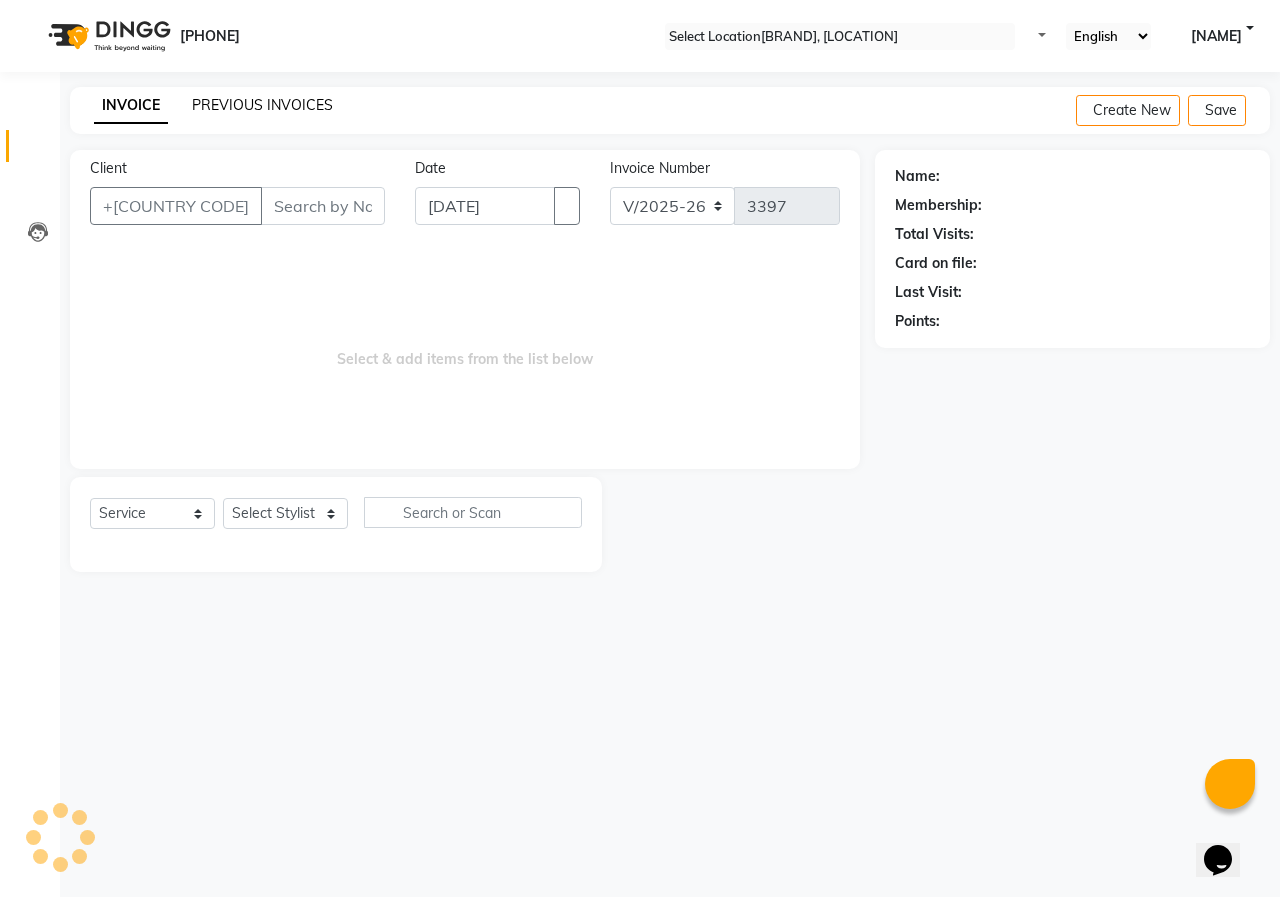 click on "PREVIOUS INVOICES" at bounding box center (262, 105) 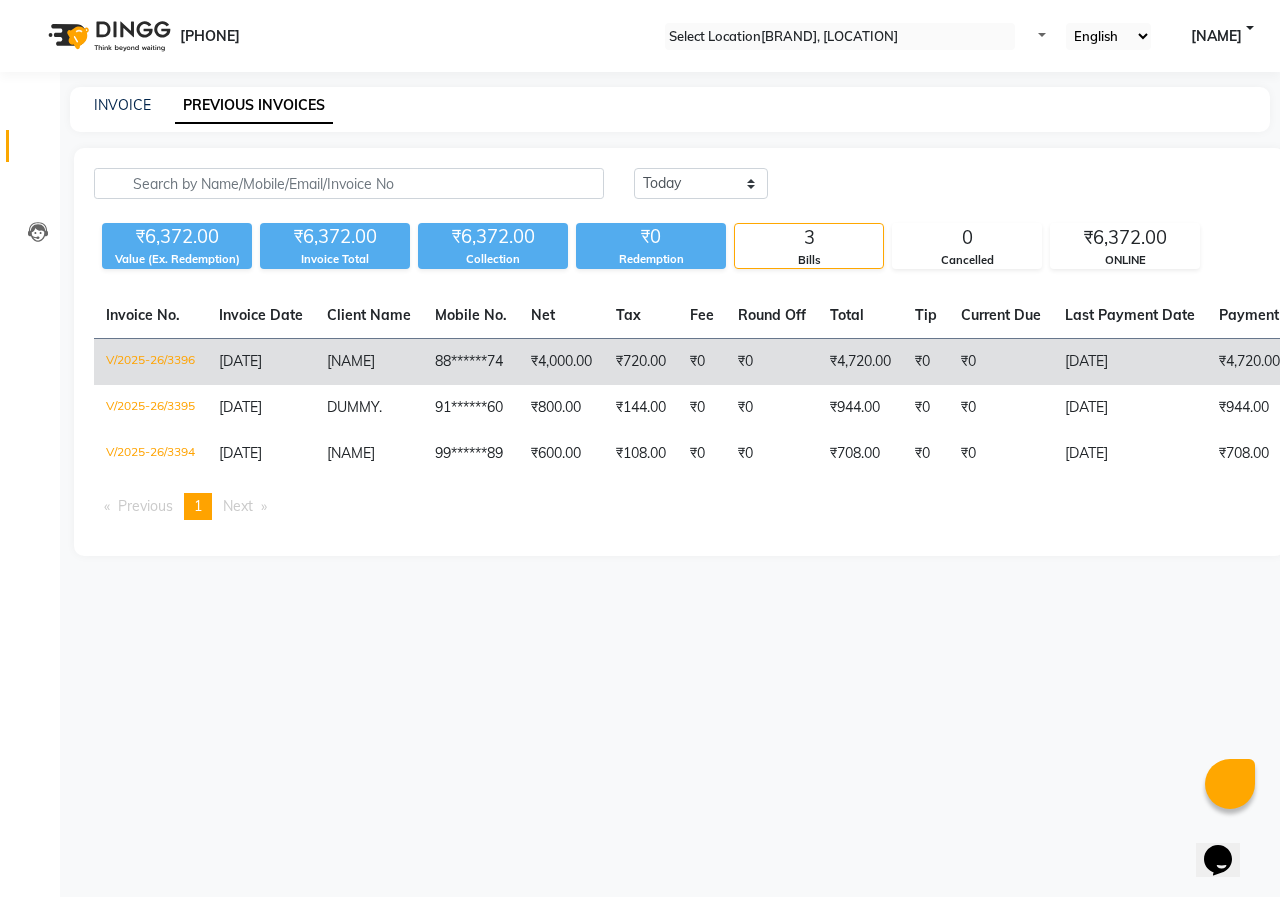 click on "₹720.00" at bounding box center (641, 362) 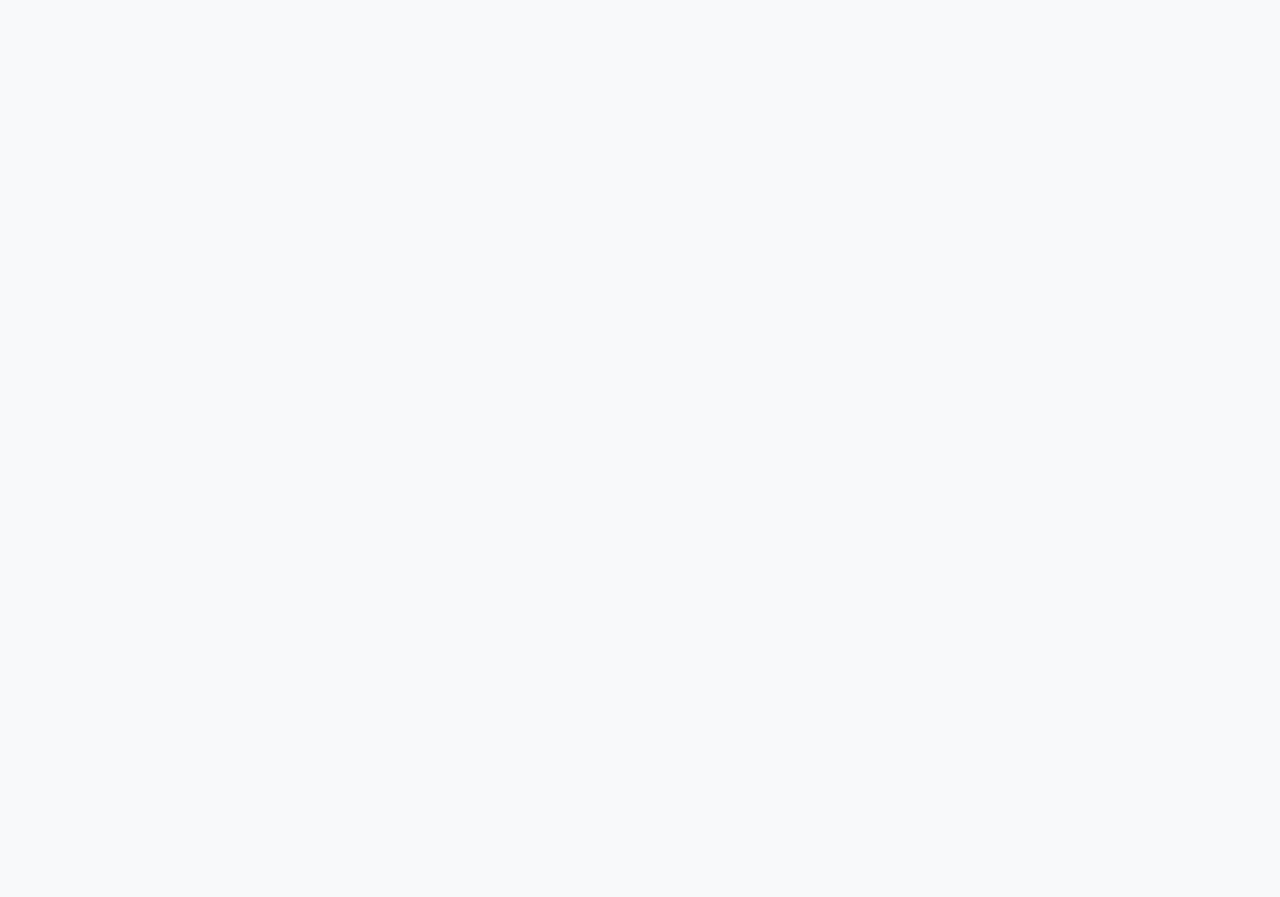 scroll, scrollTop: 0, scrollLeft: 0, axis: both 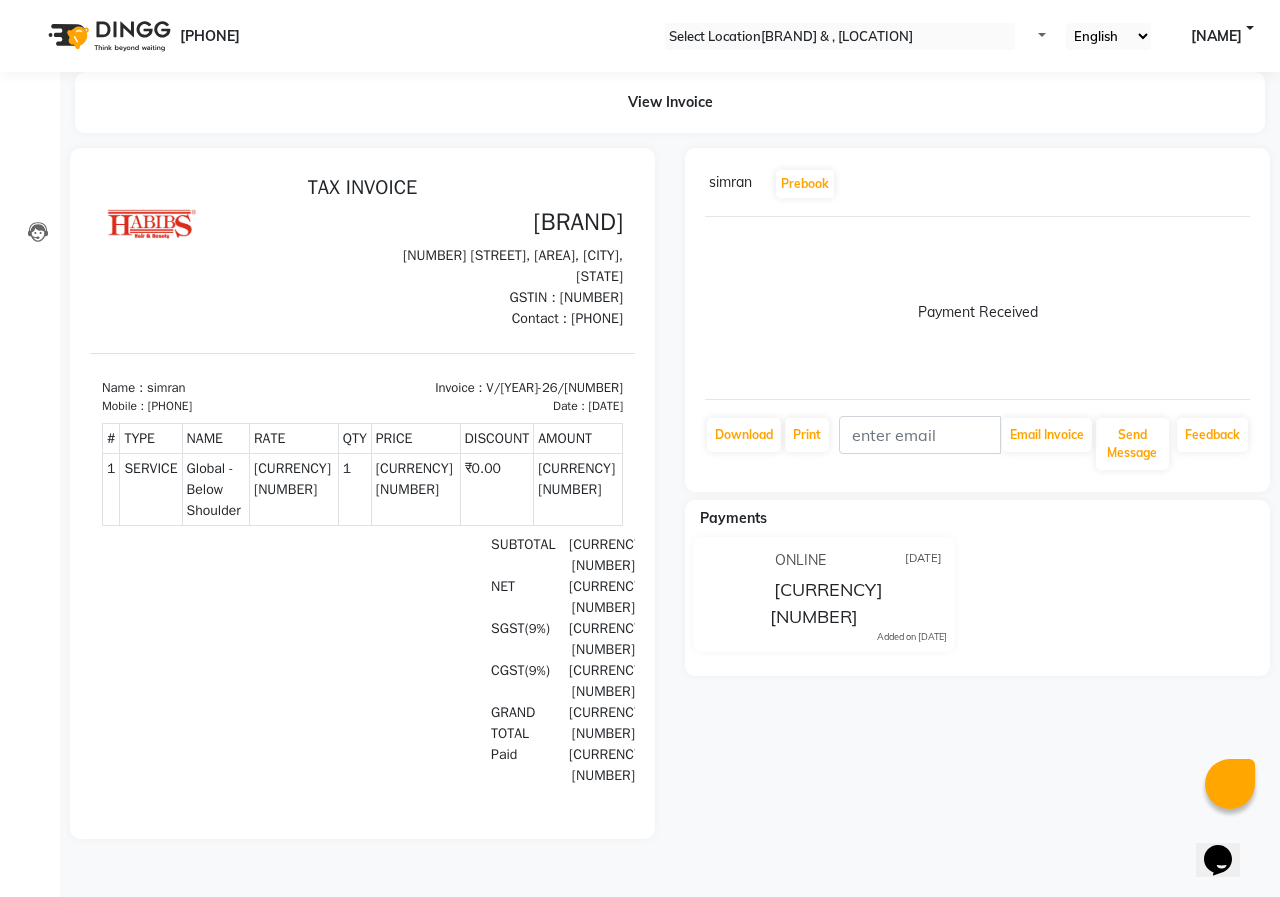 click on "[NAME]   Prebook   Payment Received  Download  Print   Email Invoice   Send Message Feedback" at bounding box center [362, 493] 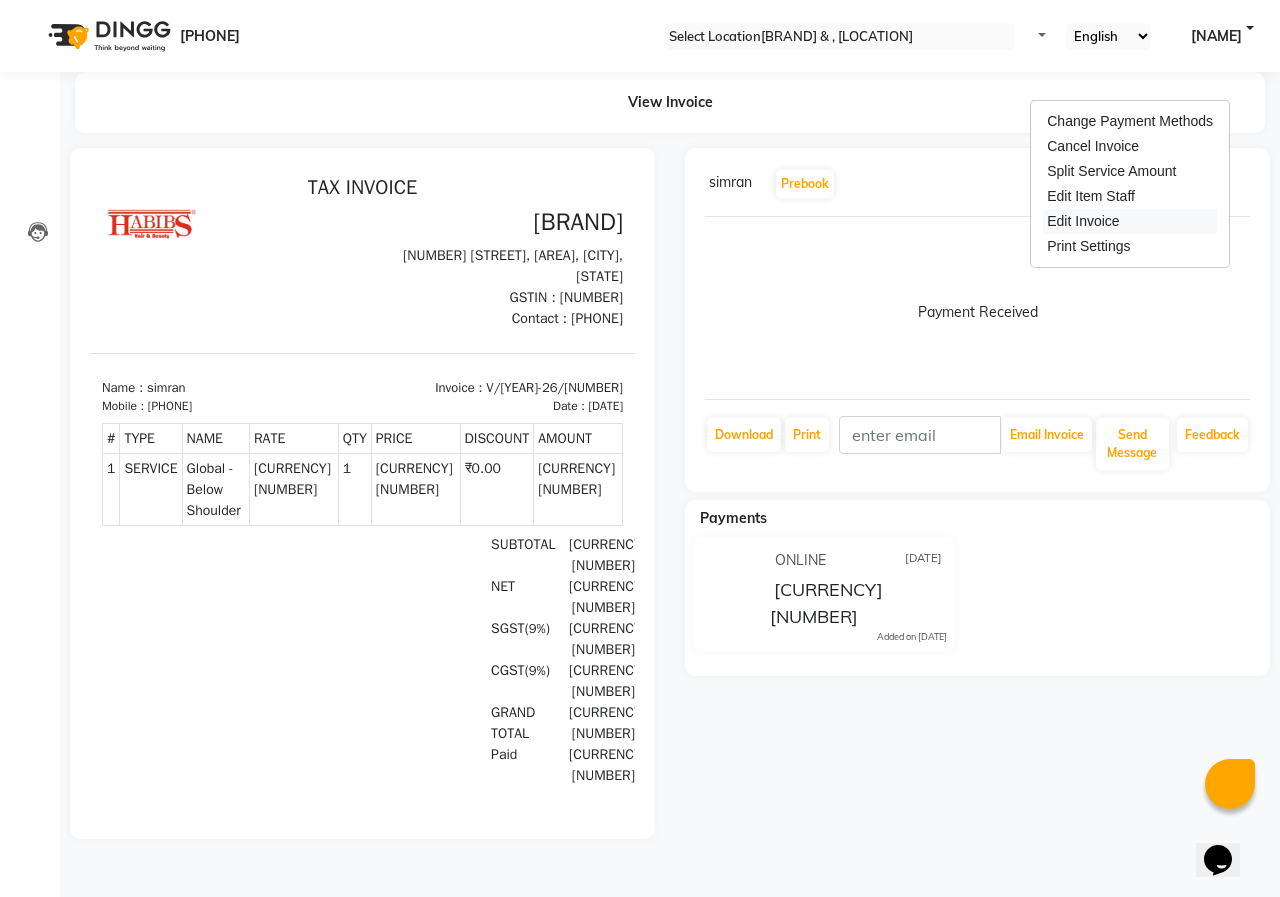 click on "Edit Invoice" at bounding box center (1130, 221) 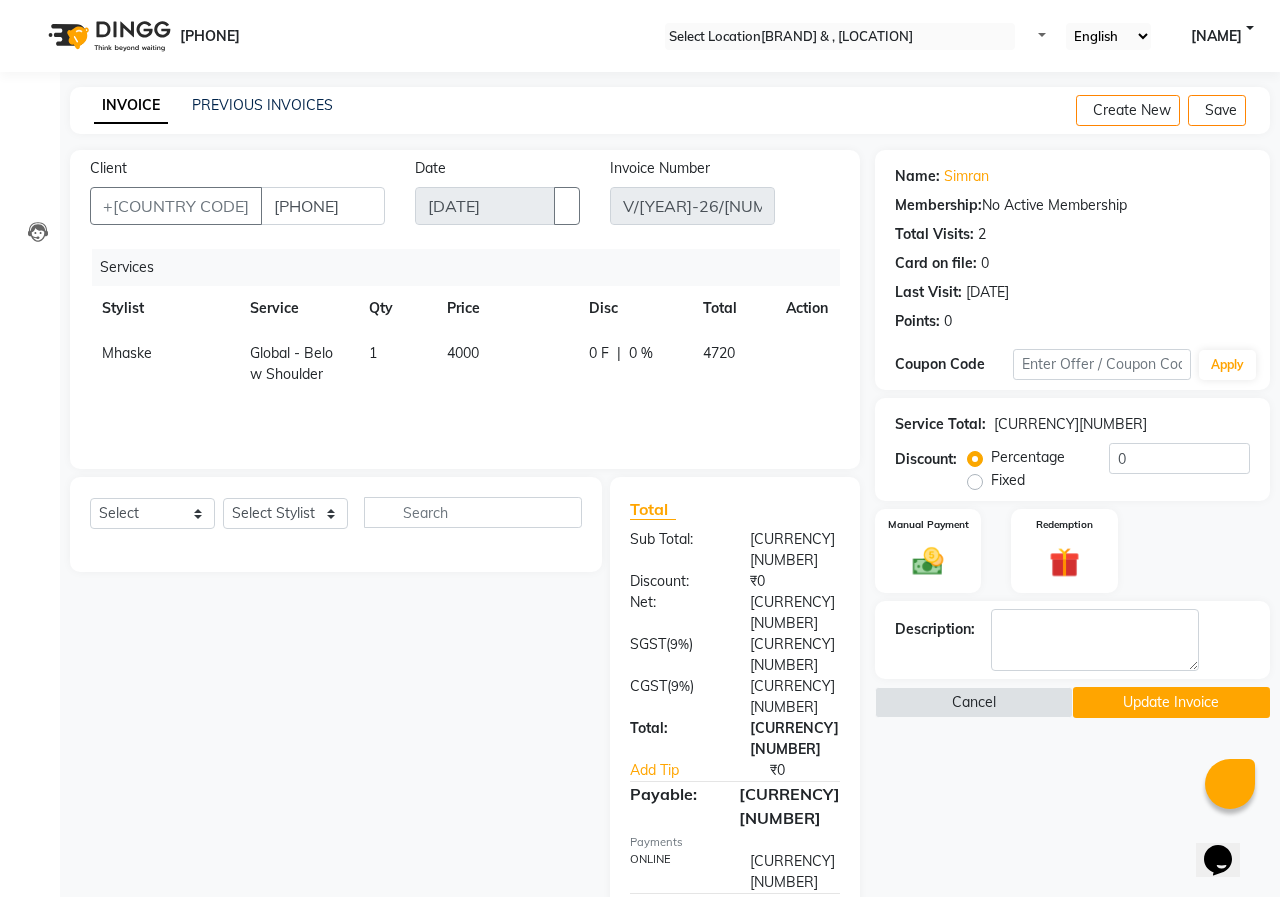 click on "4000" at bounding box center [505, 364] 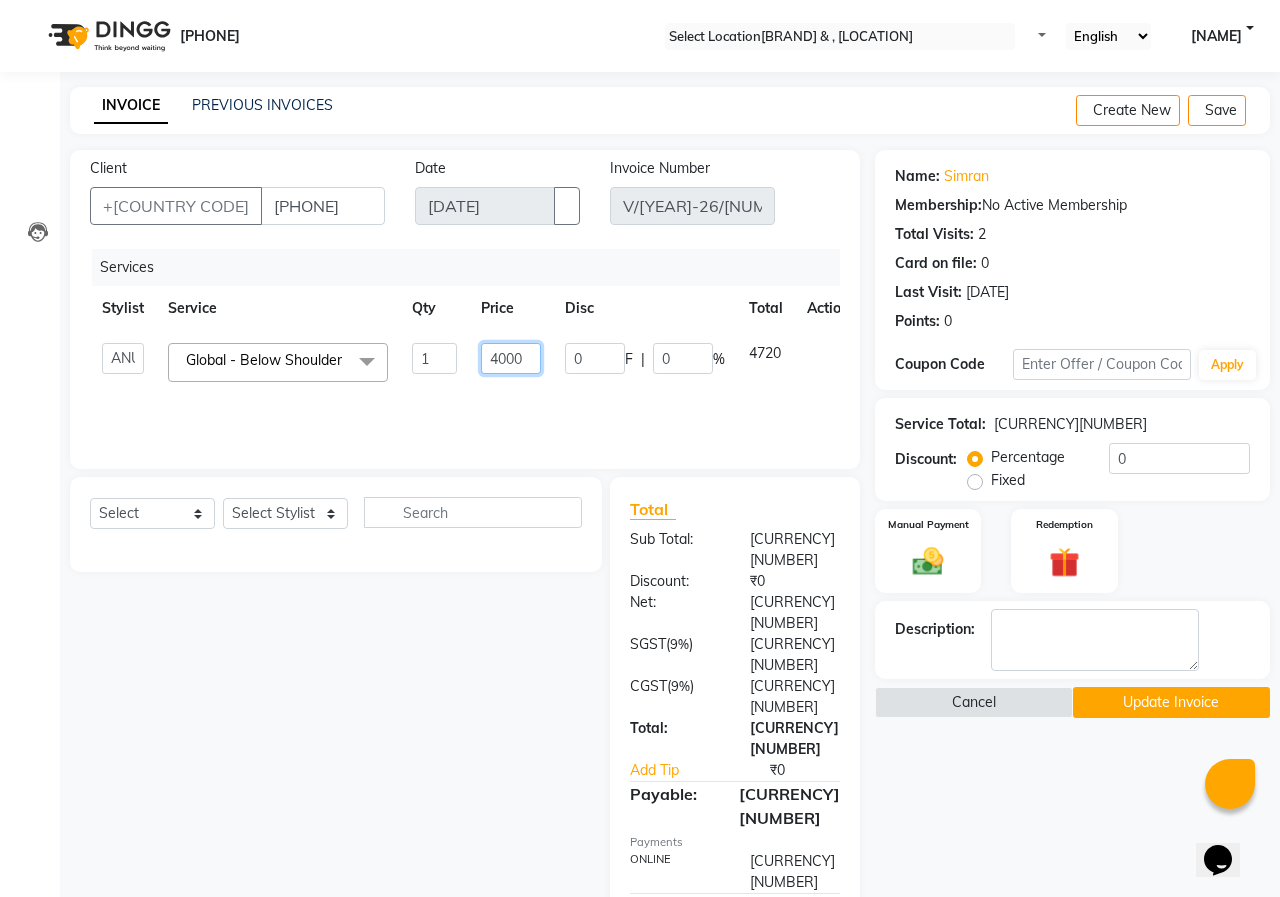 click on "4000" at bounding box center (434, 358) 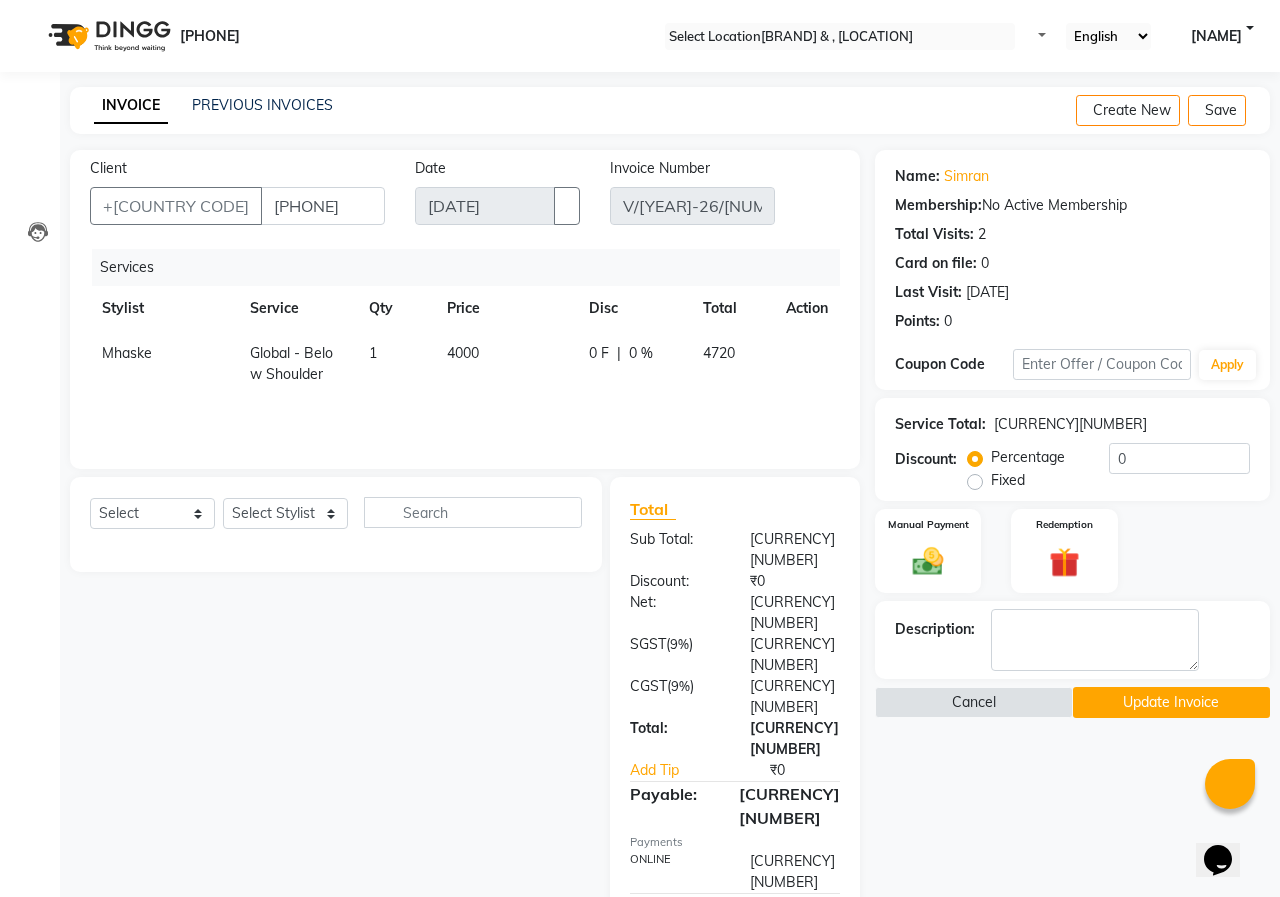 click on "Global - Below Shoulder" at bounding box center (297, 364) 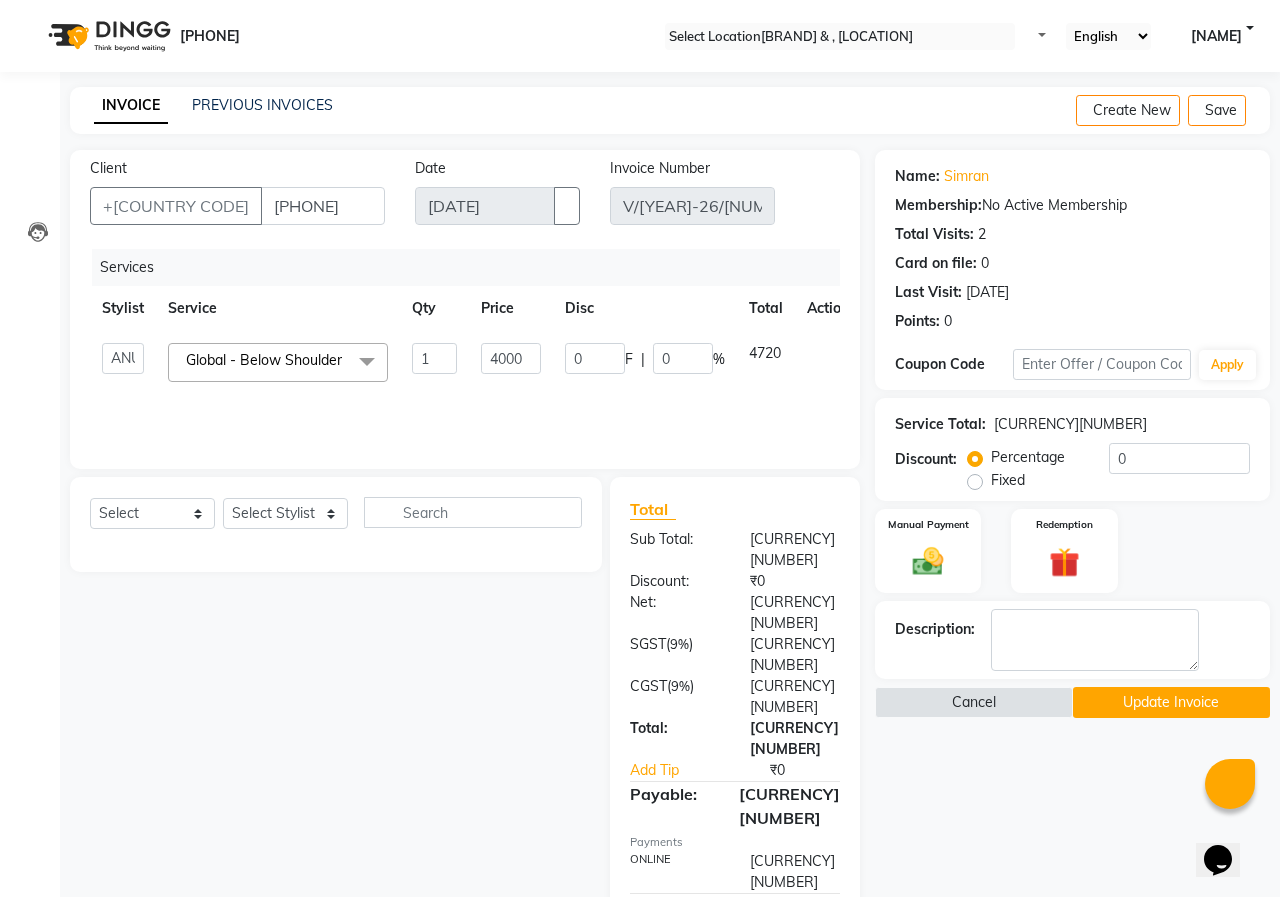click at bounding box center (367, 362) 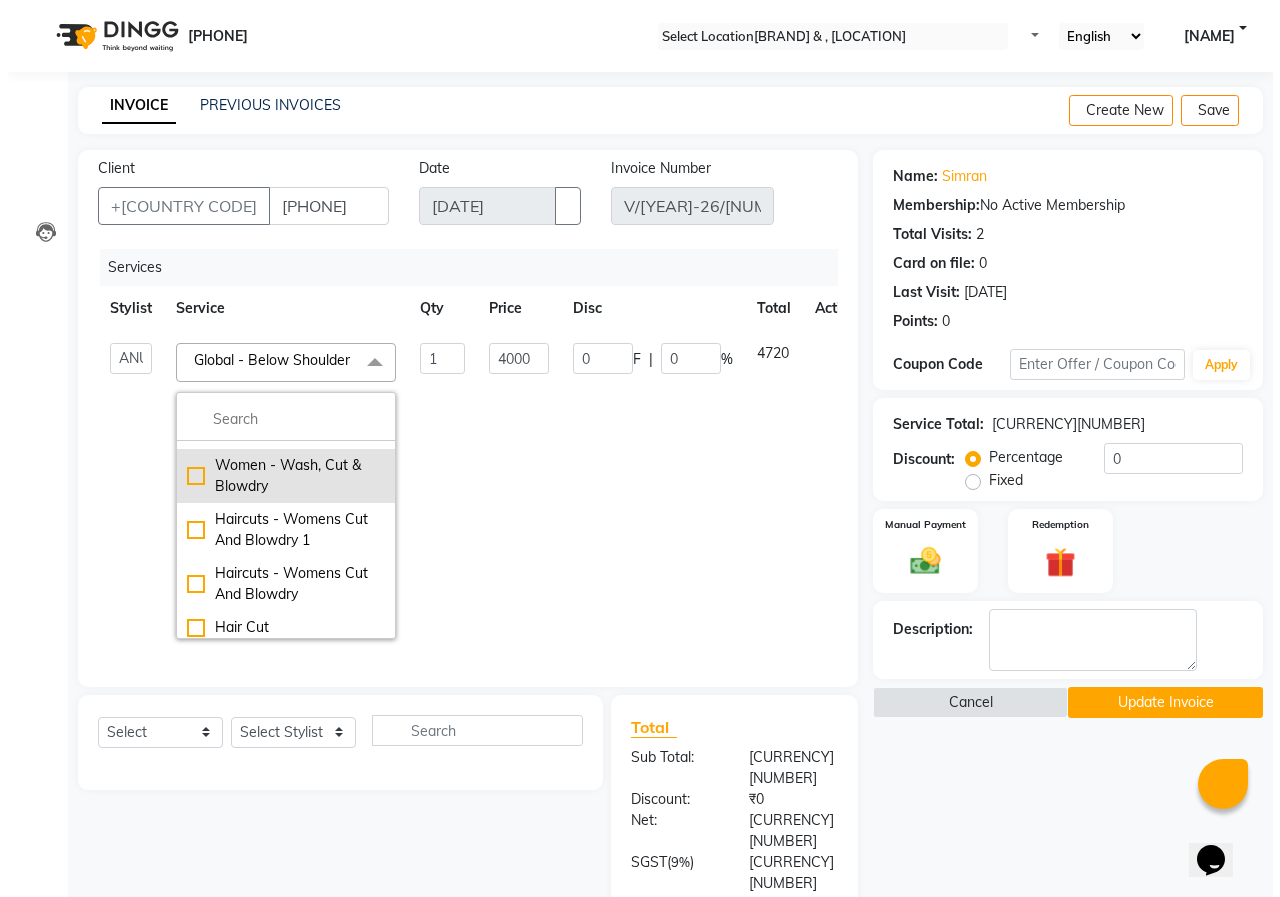 scroll, scrollTop: 200, scrollLeft: 0, axis: vertical 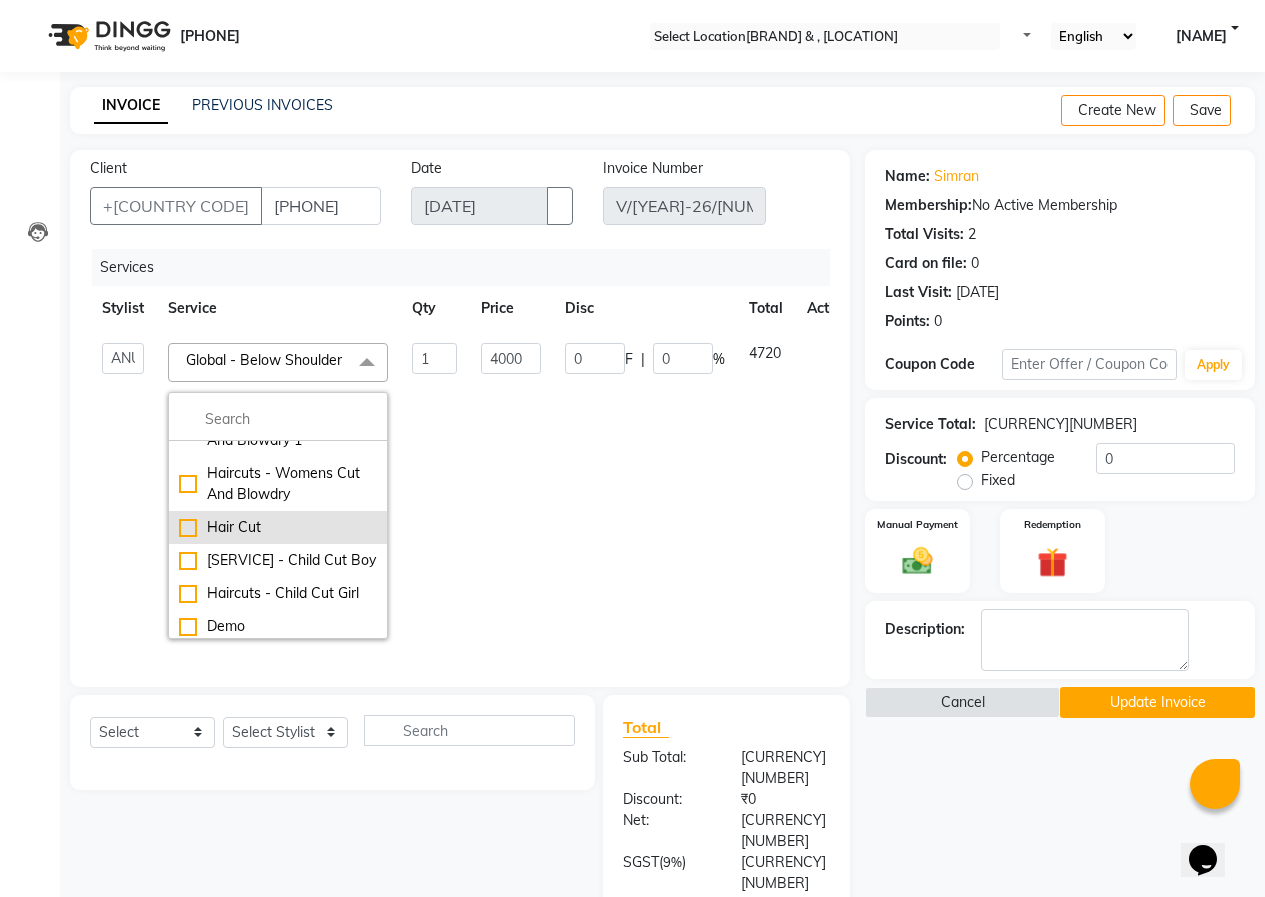 click on "Hair Cut" at bounding box center [278, 268] 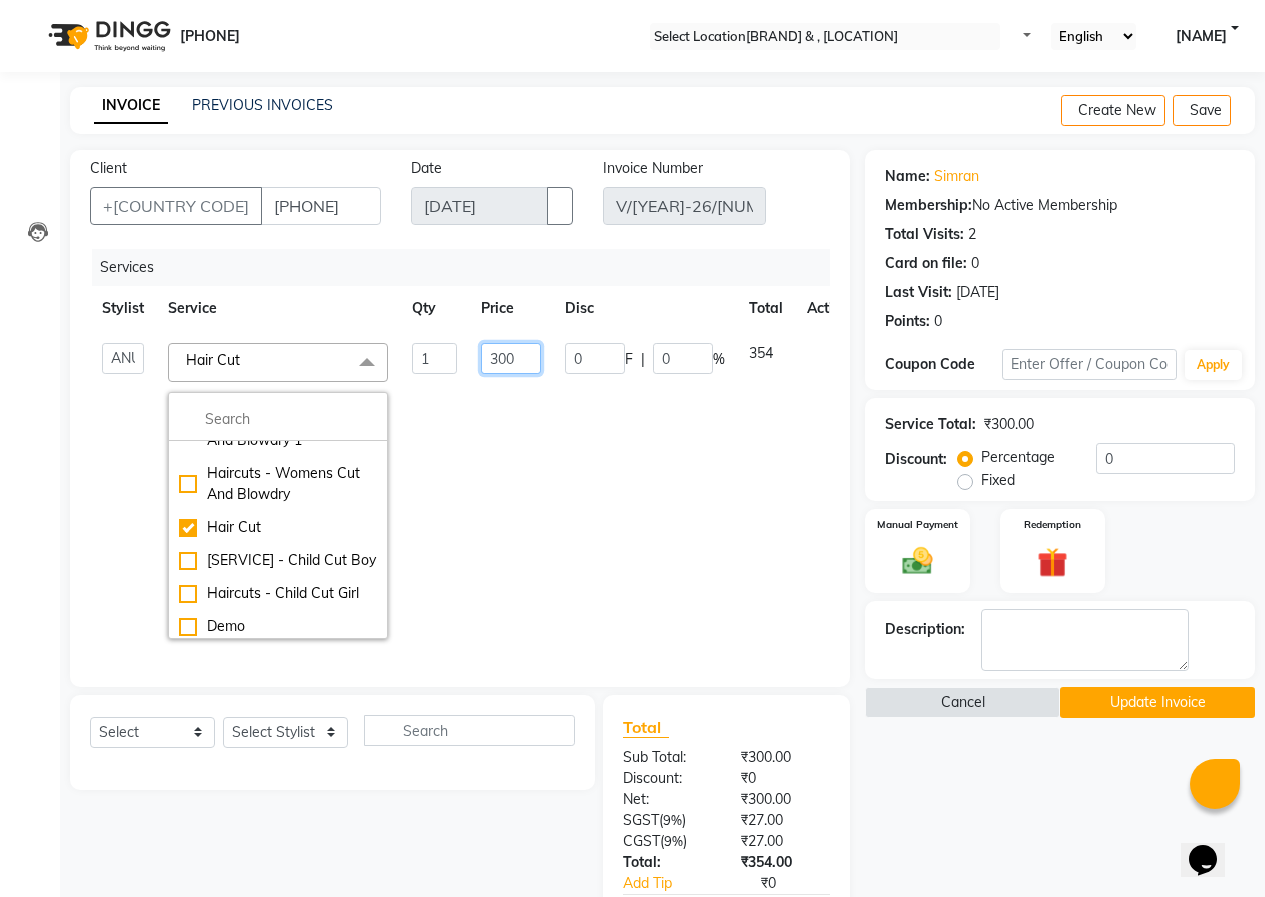 click on "[NAME]   [NAME]   [NAME]   [NAME]   [NAME]   [NAME]    [NAME]   [NAME]    [NAME]   [NAME]   [NAME]   [NAME]   [NAME]   [NAME]   [NAME]   [NAME]   [SERVICE]  x [SERVICE] -  Mens Cut And Styling 1 [SERVICE] -  Mens Cut And Styling Women - Wash, Cut & Blowdry [SERVICE] -  Womens Cut And Blowdry 1 [SERVICE] -  Womens Cut And Blowdry Hair Cut [SERVICE] -  Child Cut Boy [SERVICE] -  Child Cut Girl Demo rica full front rica buttocks wax hydra facial HAIR CUT WASH WOMENS body polish BALAYAGE COLOR add on mask NAIL CUT $ NAIL PAMIT beauty pakges nanoplastia casmra facial Chemical Pakage WAX - Full Face wax - upperlips Blowdry  -  Wash And Blast Dry Blowdry  -  Shoulder Length Blowdry  -  Below Shoulder Blowdry  -  Up to waist Shoulder Blowdry  -  Incurl Outcurl Root touchup Ironing  -  Shoulder Length Ironing  -  Below Shoulder Ironing  -  Extra Long Tonging  -  Shoulder Length Tonging  -  Below Shoulder Tonging  -  Extra Long Styling  -  Mens Hair Wash Styling  -  Mens Styling Styling  -  Beard Trim Styling  -  Foam Shave Global  -  Men" at bounding box center [475, 491] 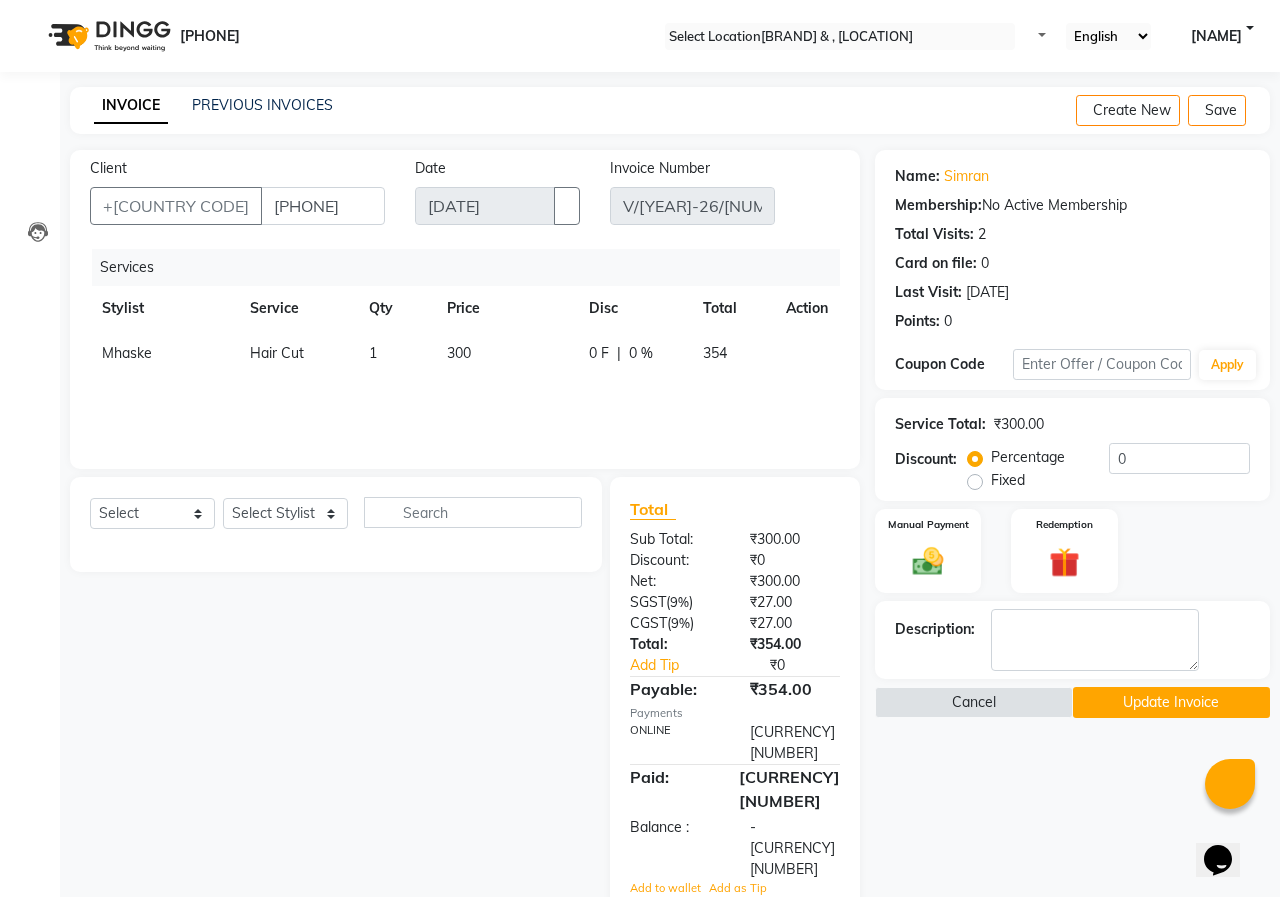 click at bounding box center [822, 753] 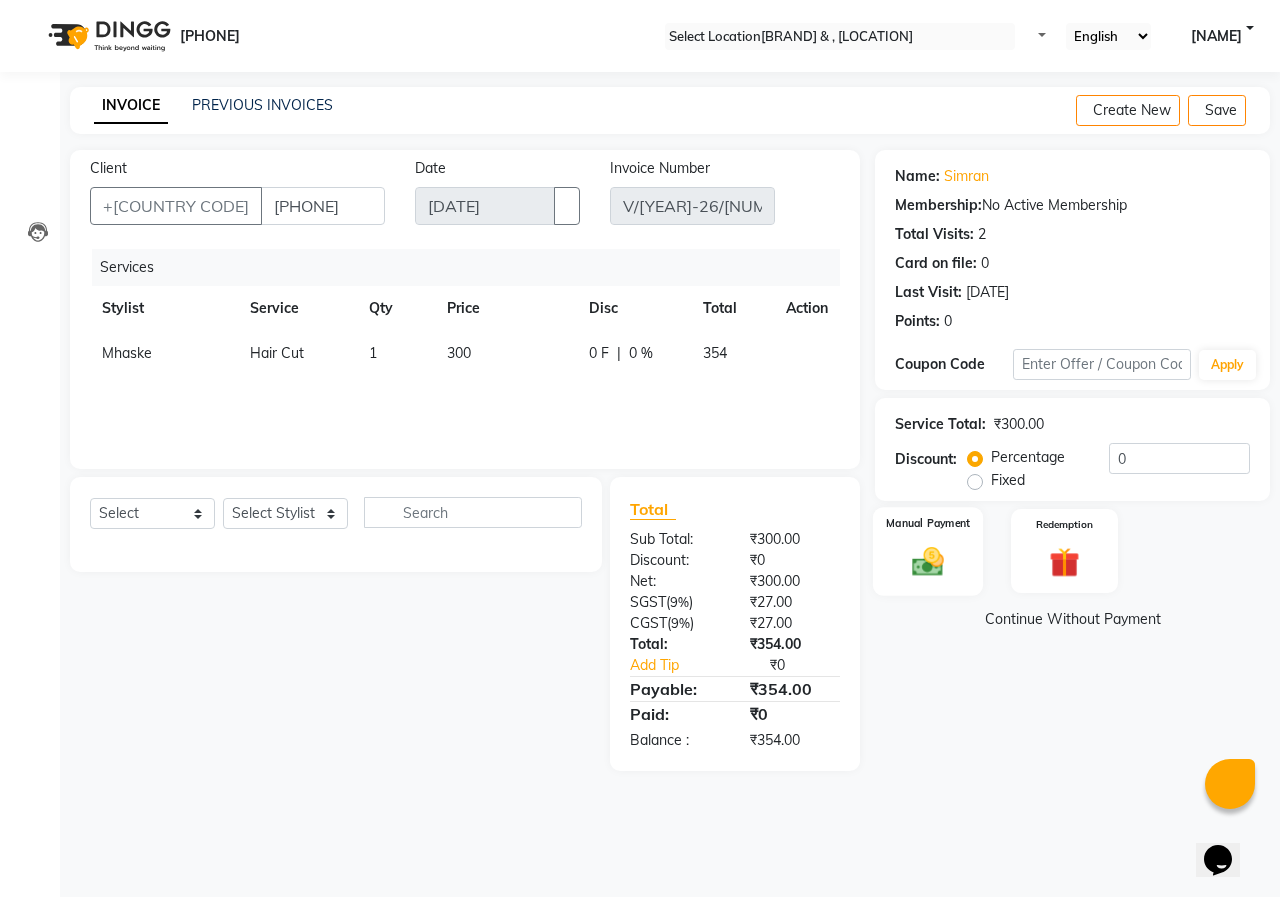 click at bounding box center [928, 561] 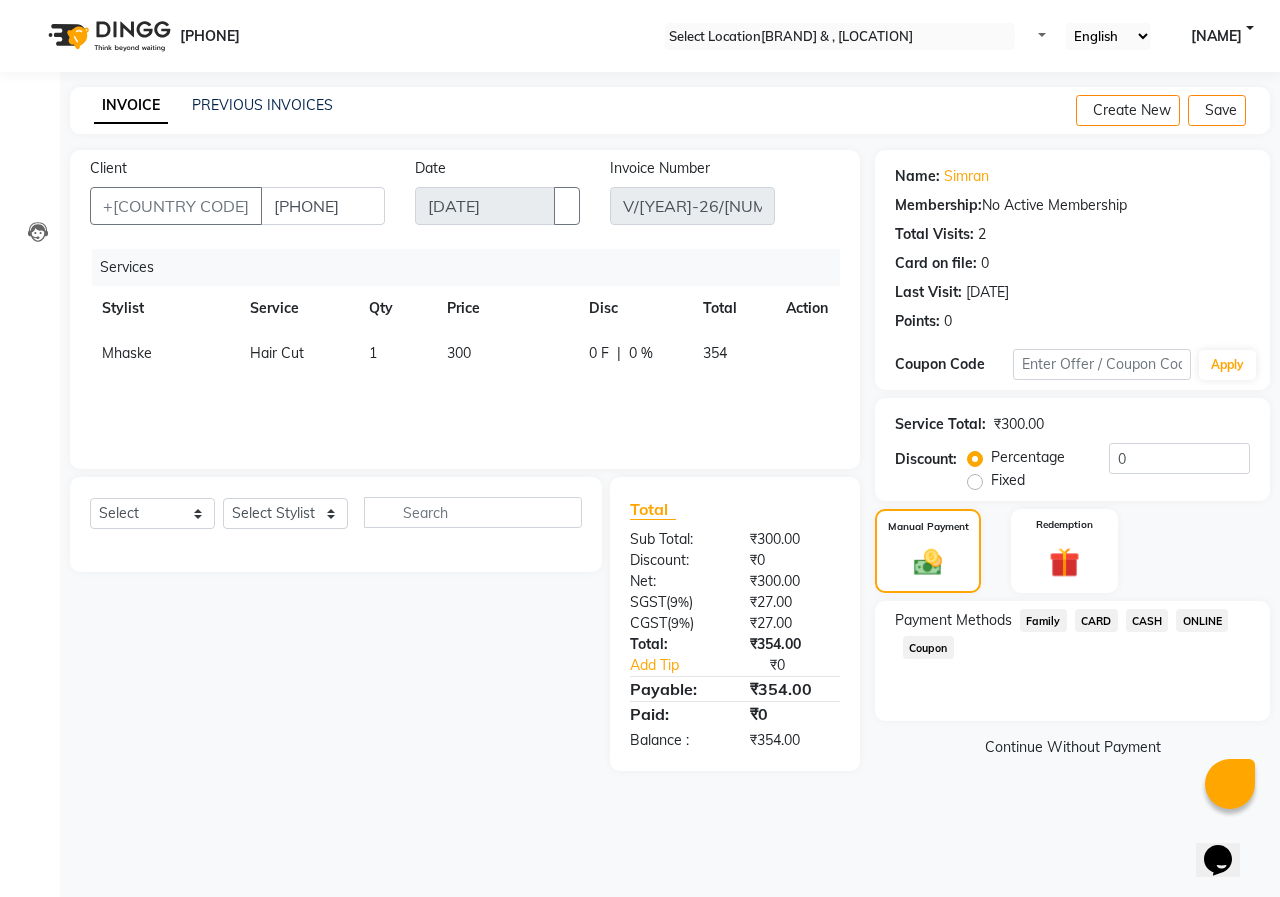 click on "ONLINE" at bounding box center [1043, 620] 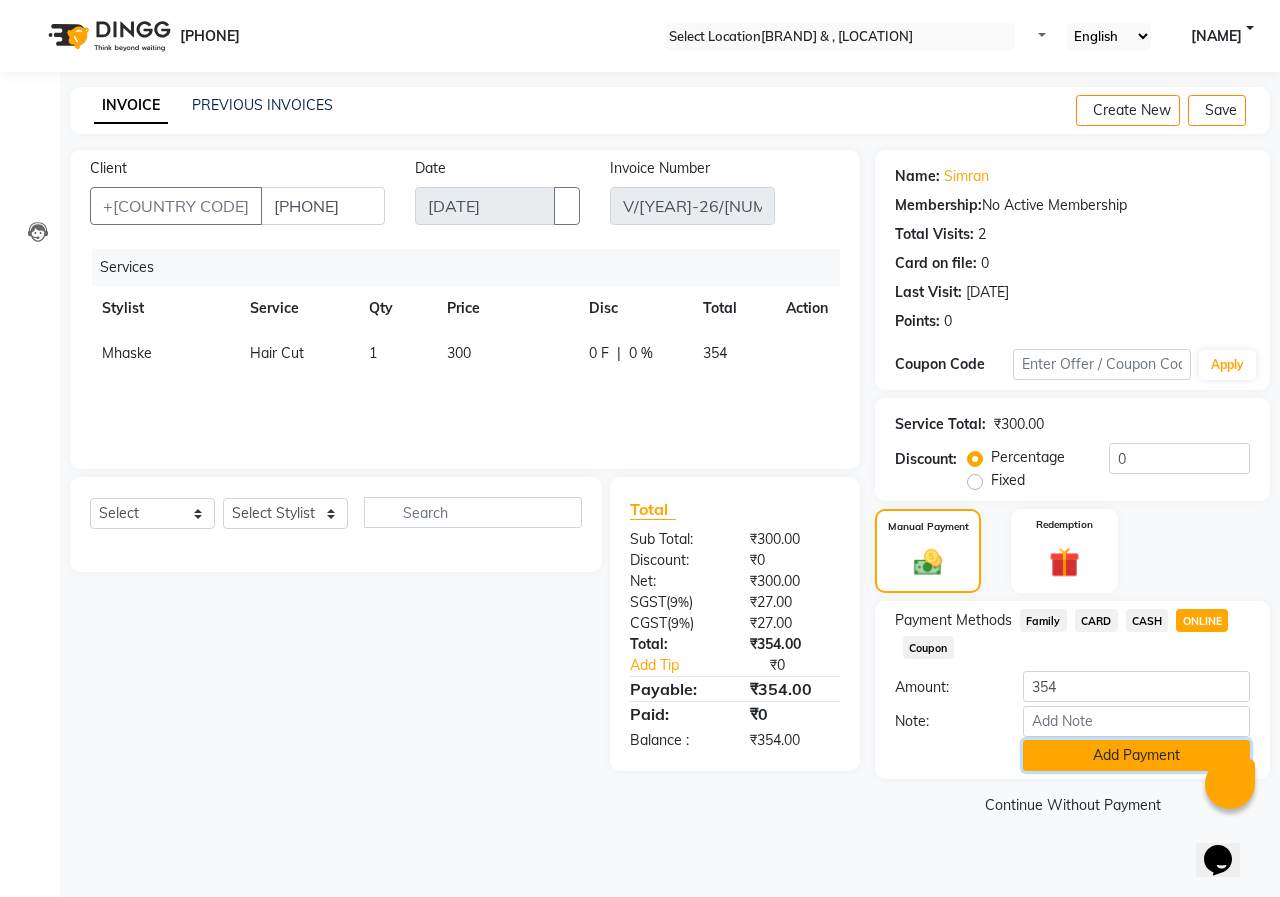 click on "Add Payment" at bounding box center (1136, 755) 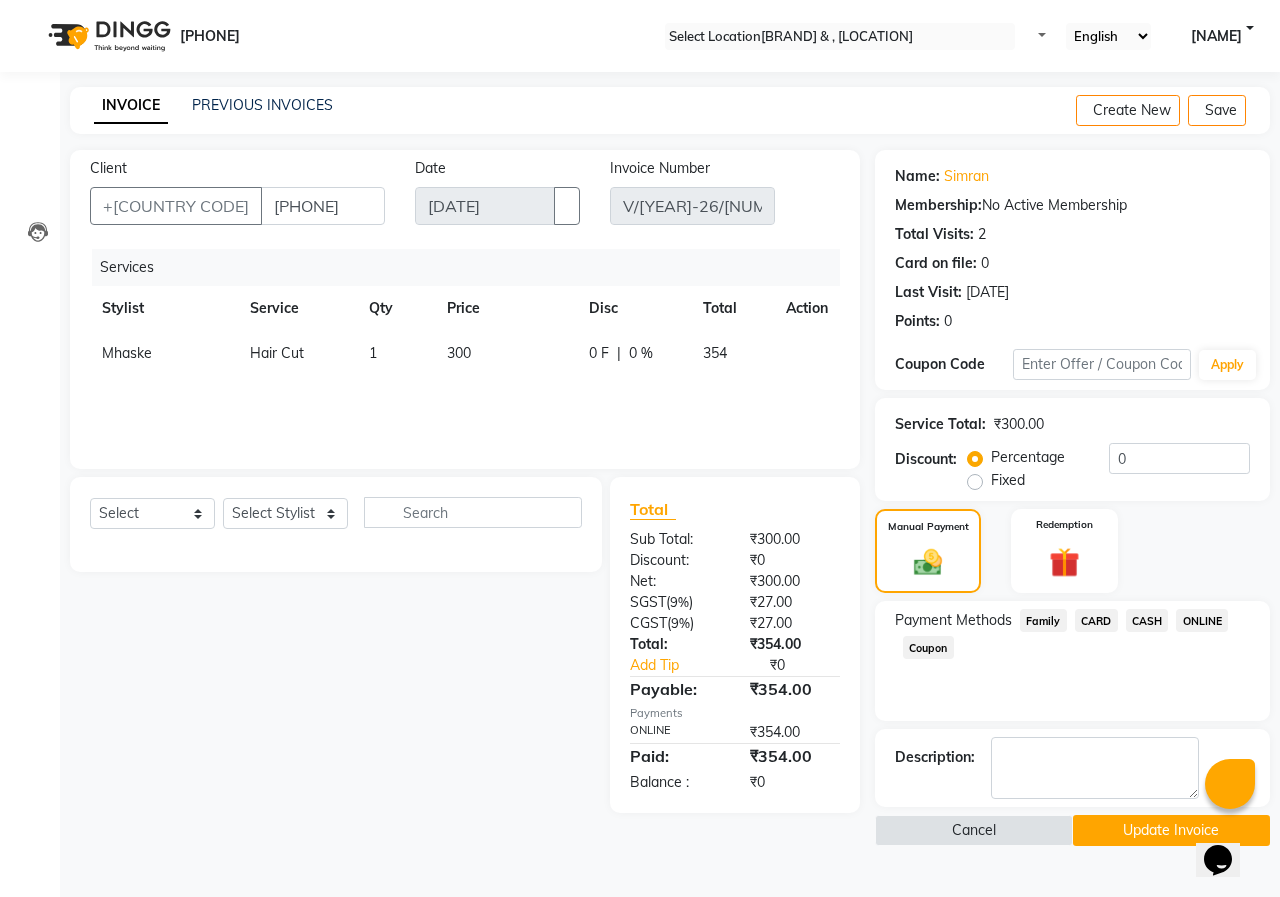 click on "Name: Simran Membership: No Active Membership Total Visits: 2 Card on file: 0 Last Visit: [DATE] Points: 0 Coupon Code Apply Service Total: [CURRENCY][NUMBER] Discount: Percentage Fixed 0 Manual Payment Redemption Payment Methods Family CARD CASH ONLINE Coupon Description: Cancel Update Invoice" at bounding box center (1080, 498) 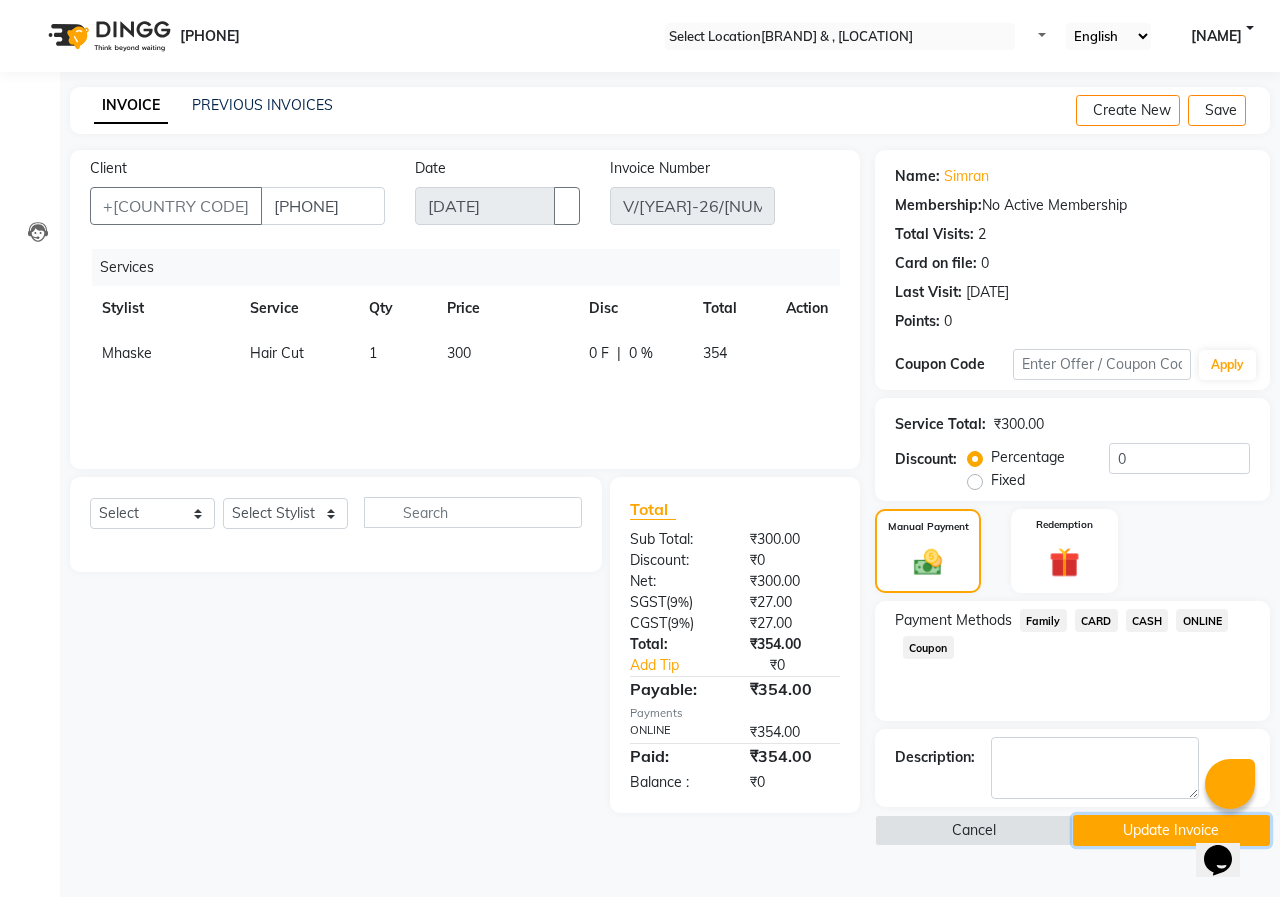 click on "Update Invoice" at bounding box center [1172, 830] 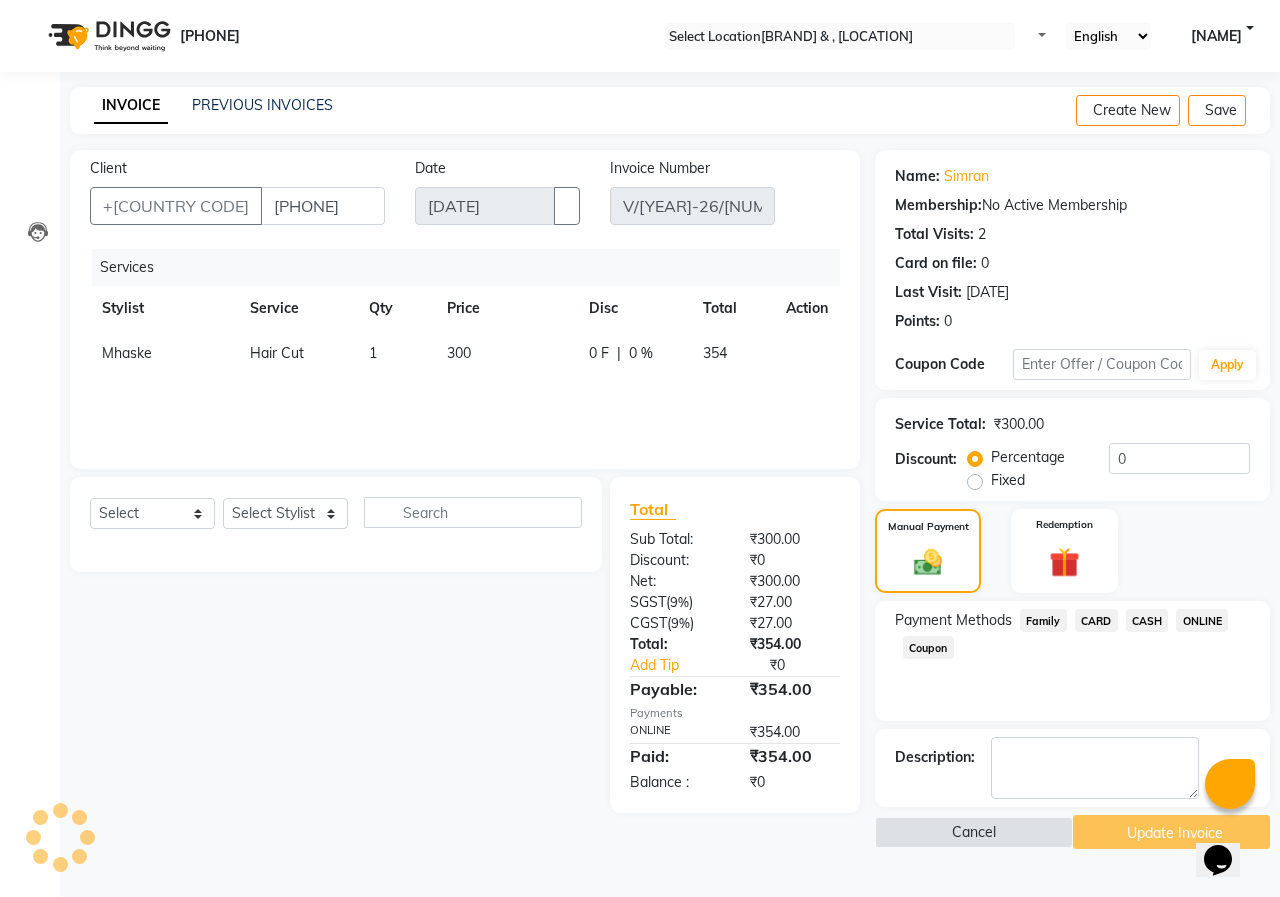 click on "Cancel Update Invoice" at bounding box center (1072, 832) 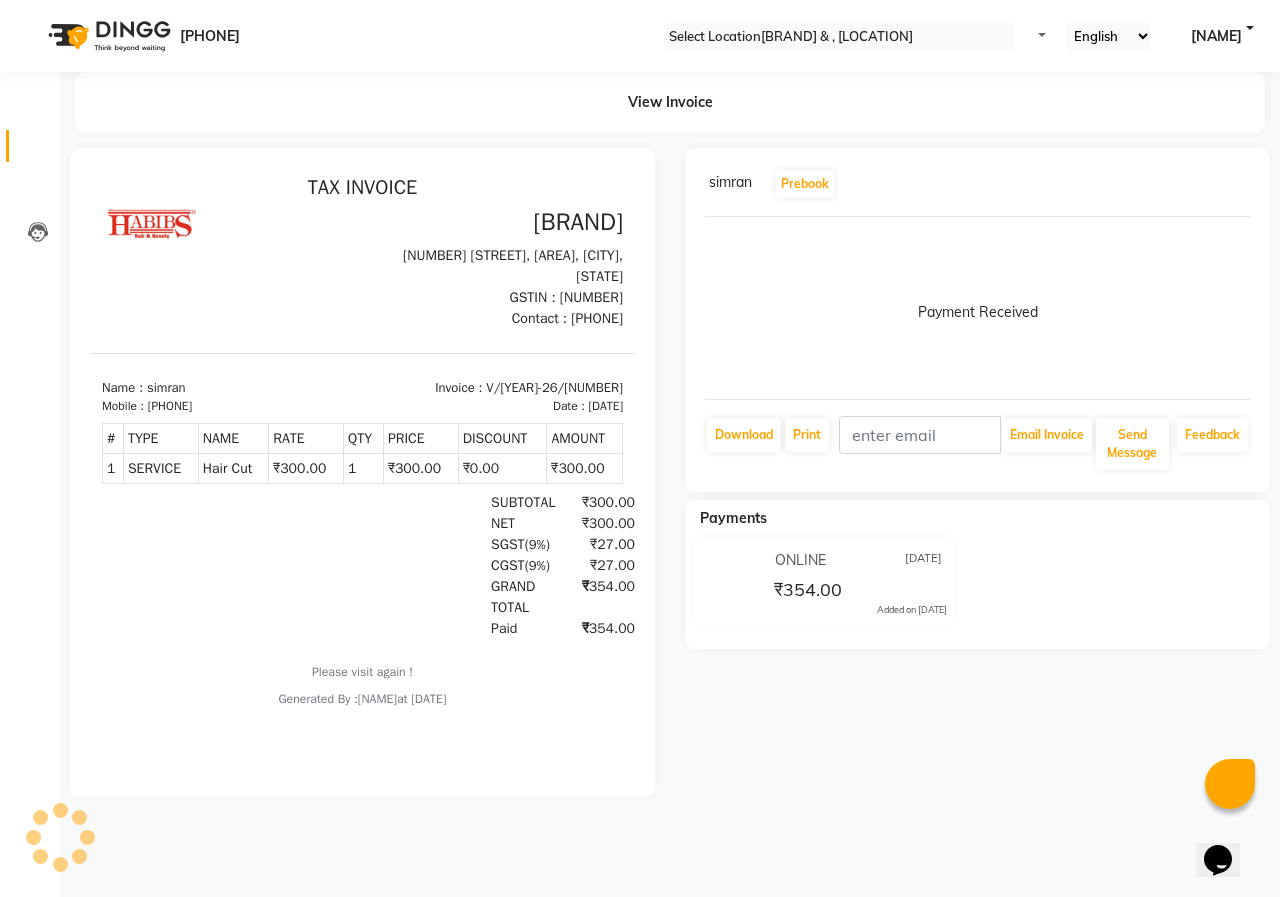 scroll, scrollTop: 0, scrollLeft: 0, axis: both 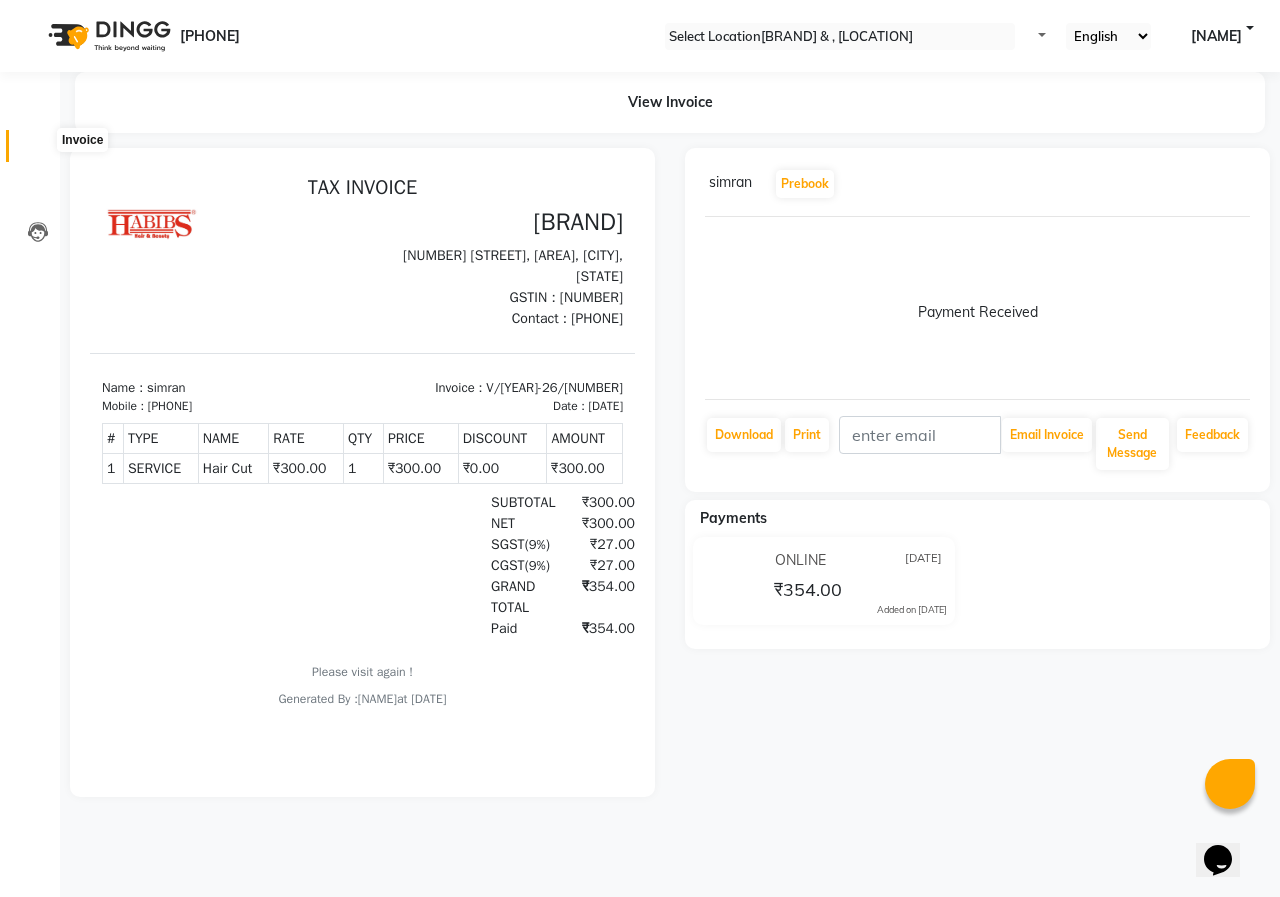 click at bounding box center [38, 151] 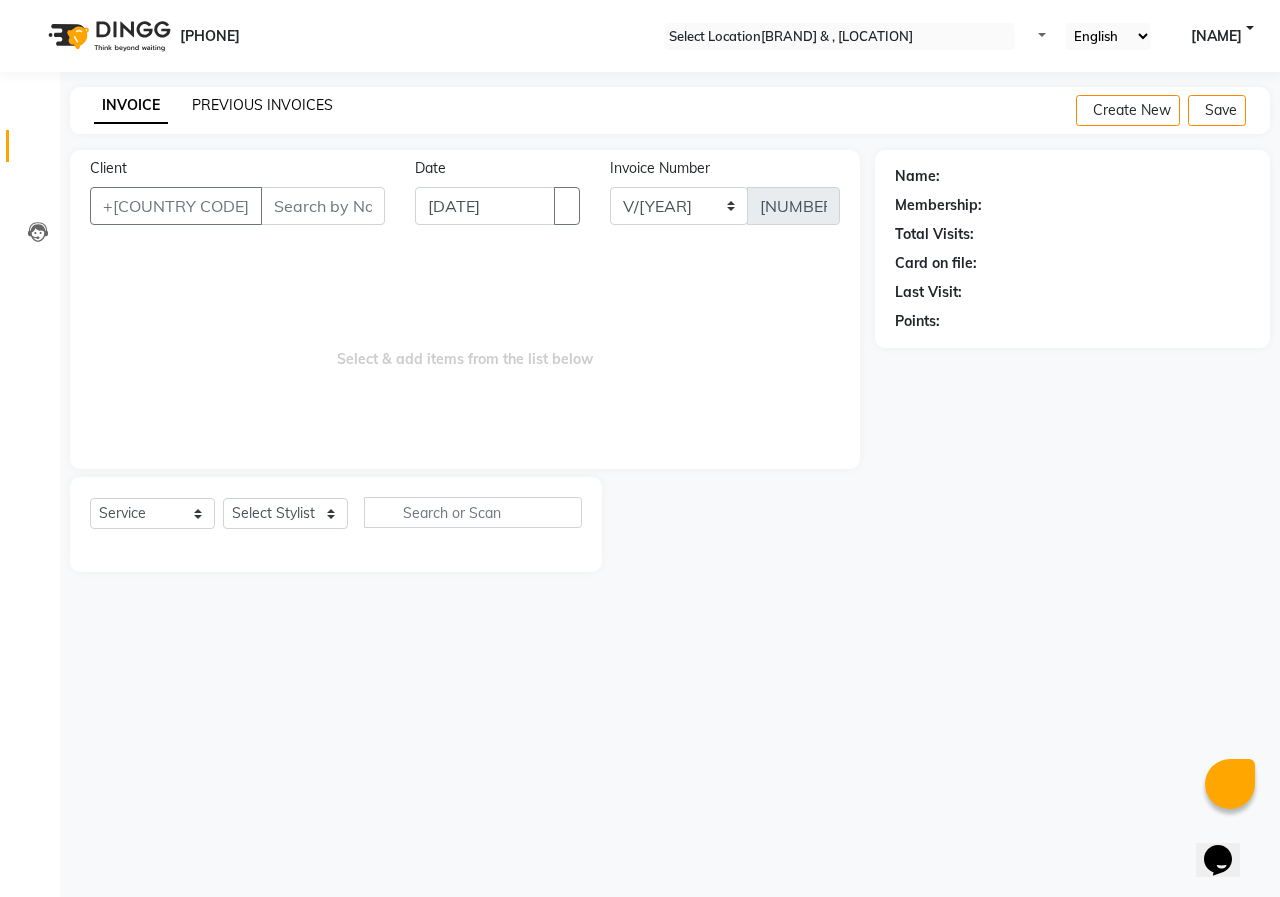 click on "PREVIOUS INVOICES" at bounding box center (262, 105) 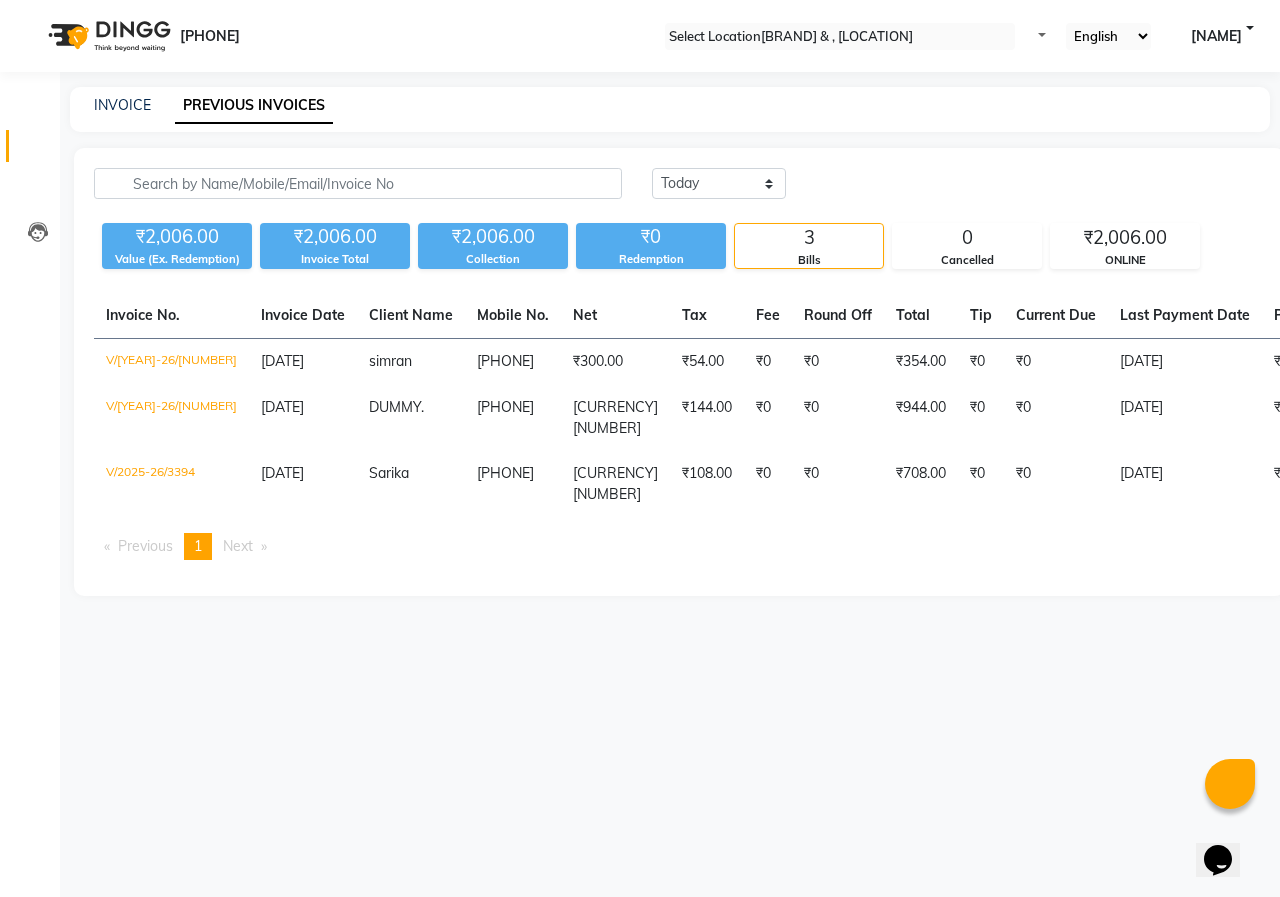 scroll, scrollTop: 0, scrollLeft: 0, axis: both 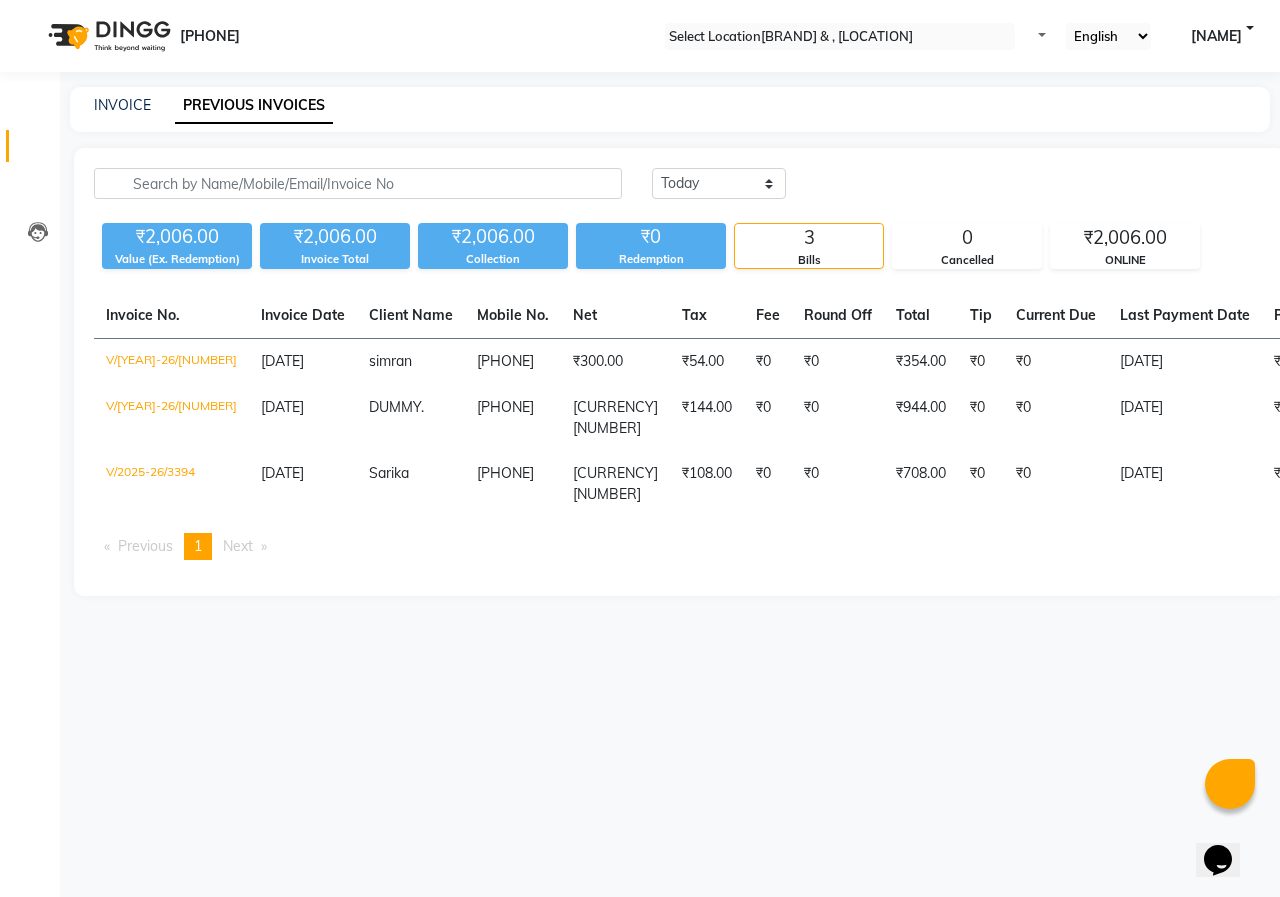 click on "INVOICE" at bounding box center [122, 105] 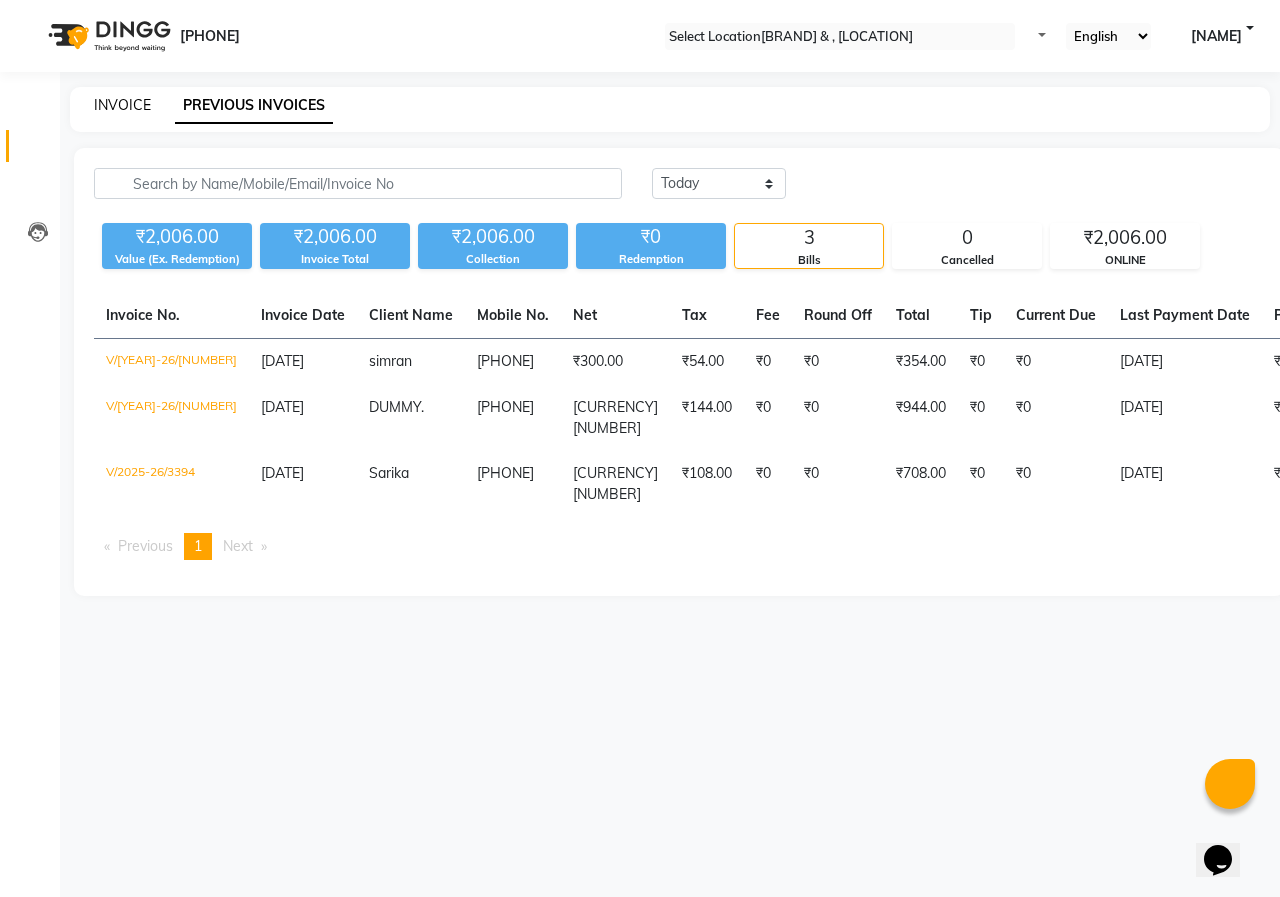 click on "INVOICE" at bounding box center [122, 105] 